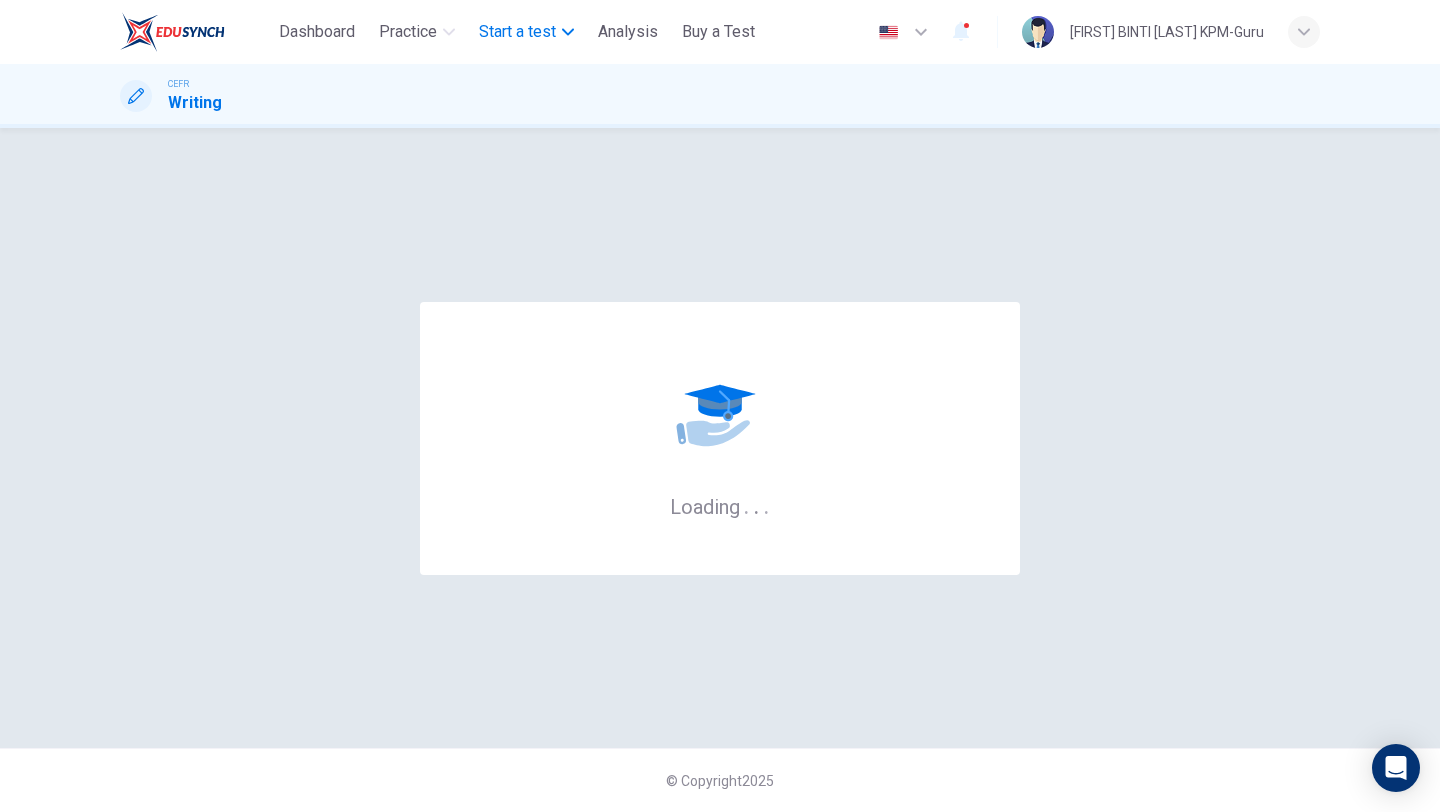 scroll, scrollTop: 0, scrollLeft: 0, axis: both 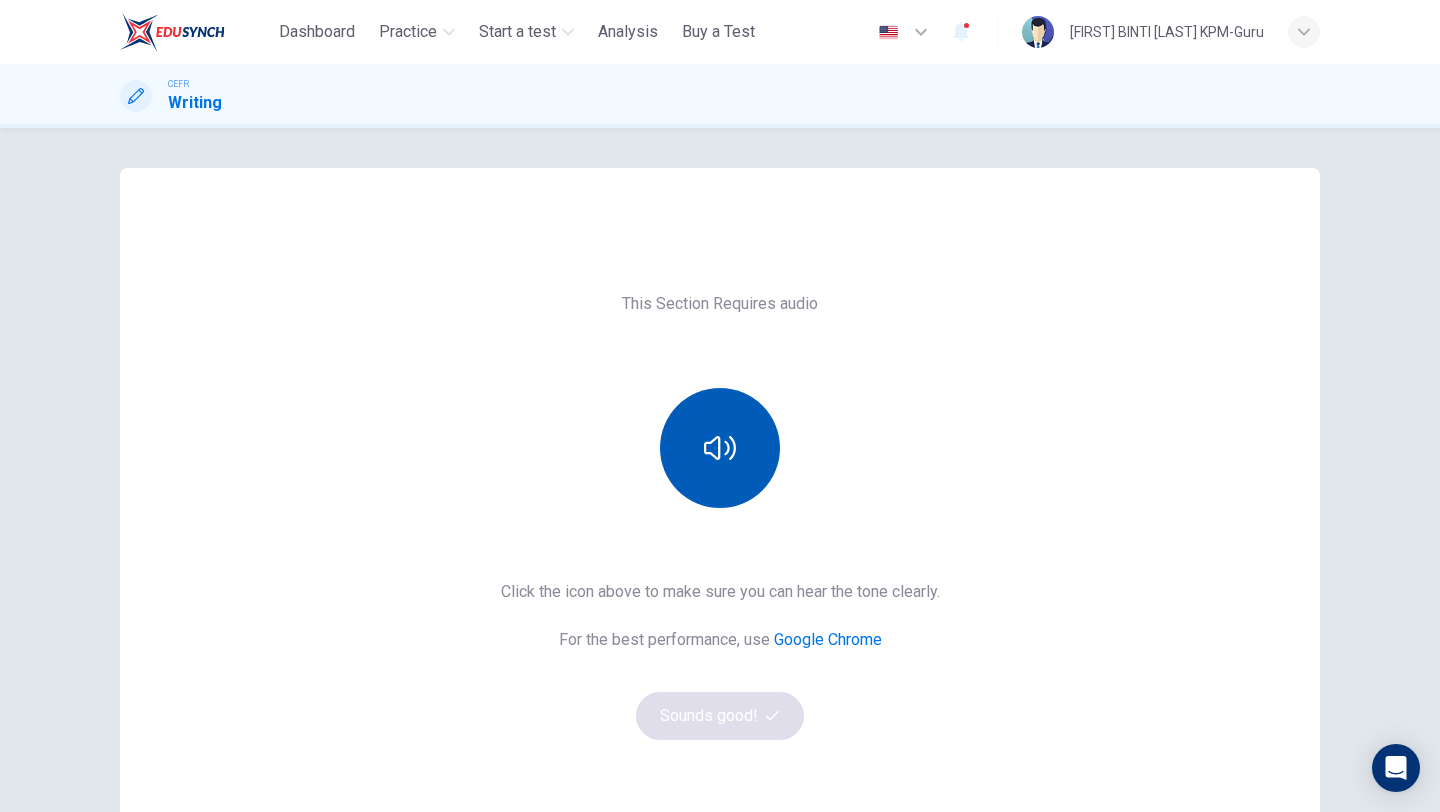 click at bounding box center (720, 448) 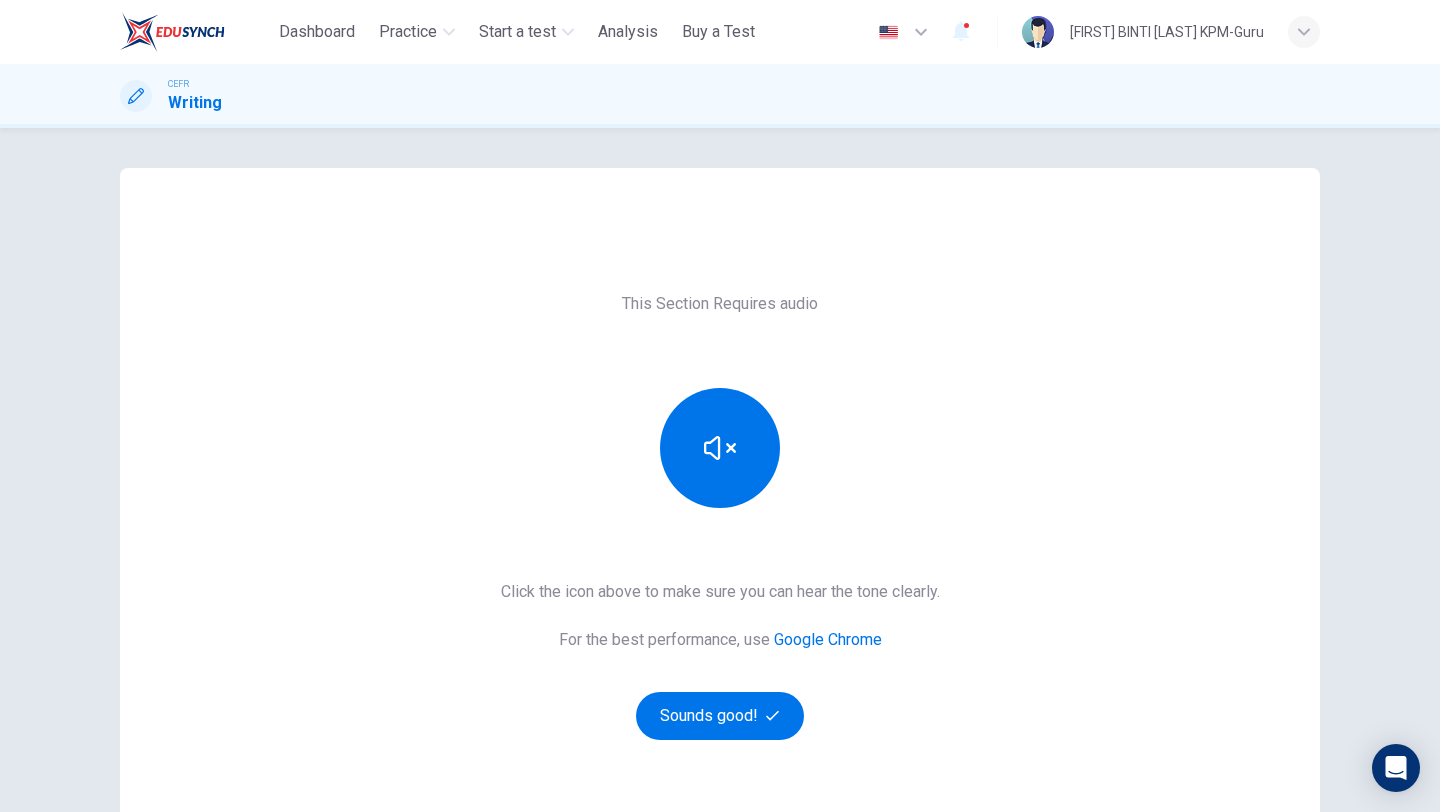 click on "This Section Requires audio Click the icon above to make sure you can hear the tone clearly. For the best performance, use   Google Chrome Sounds good!" at bounding box center [720, 516] 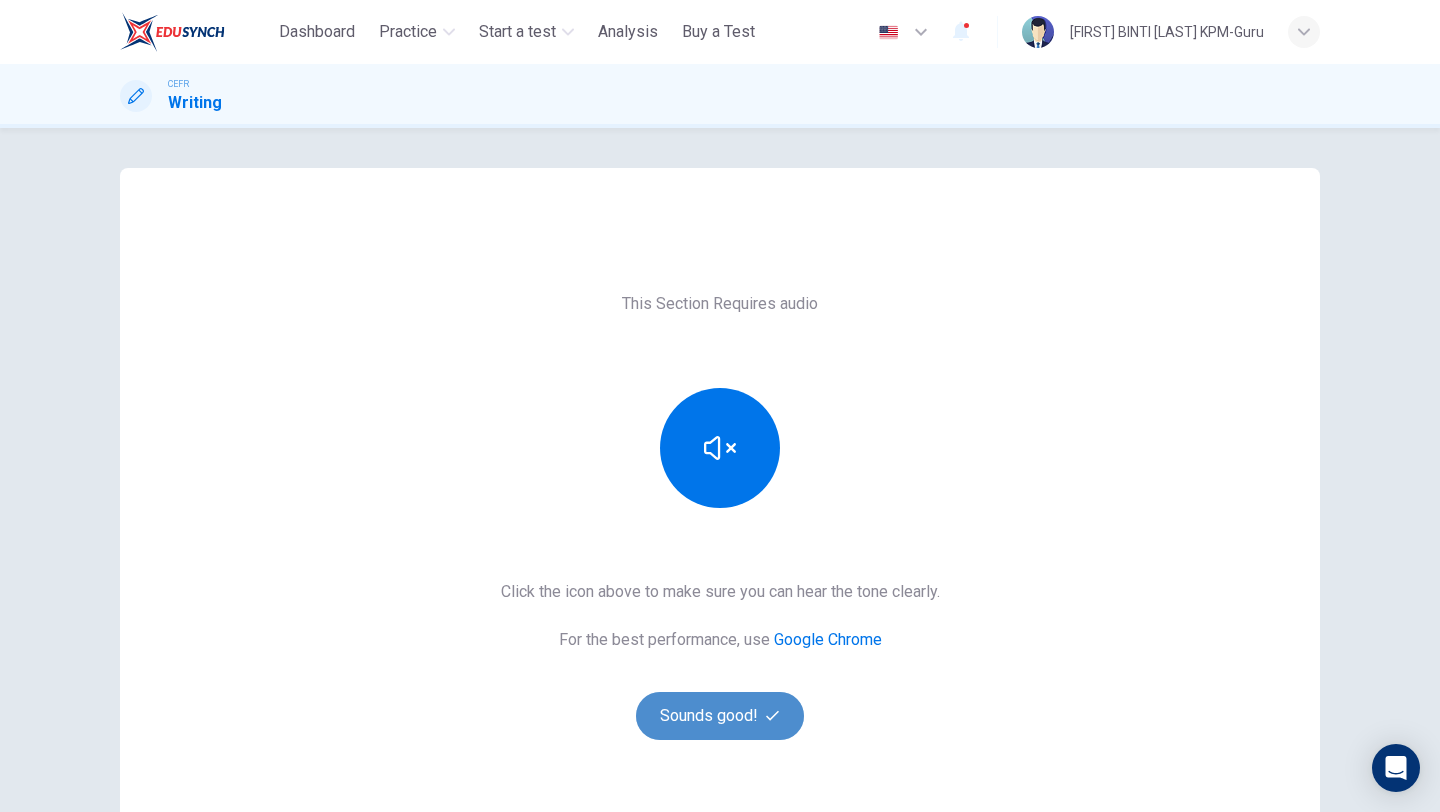 click at bounding box center (772, 715) 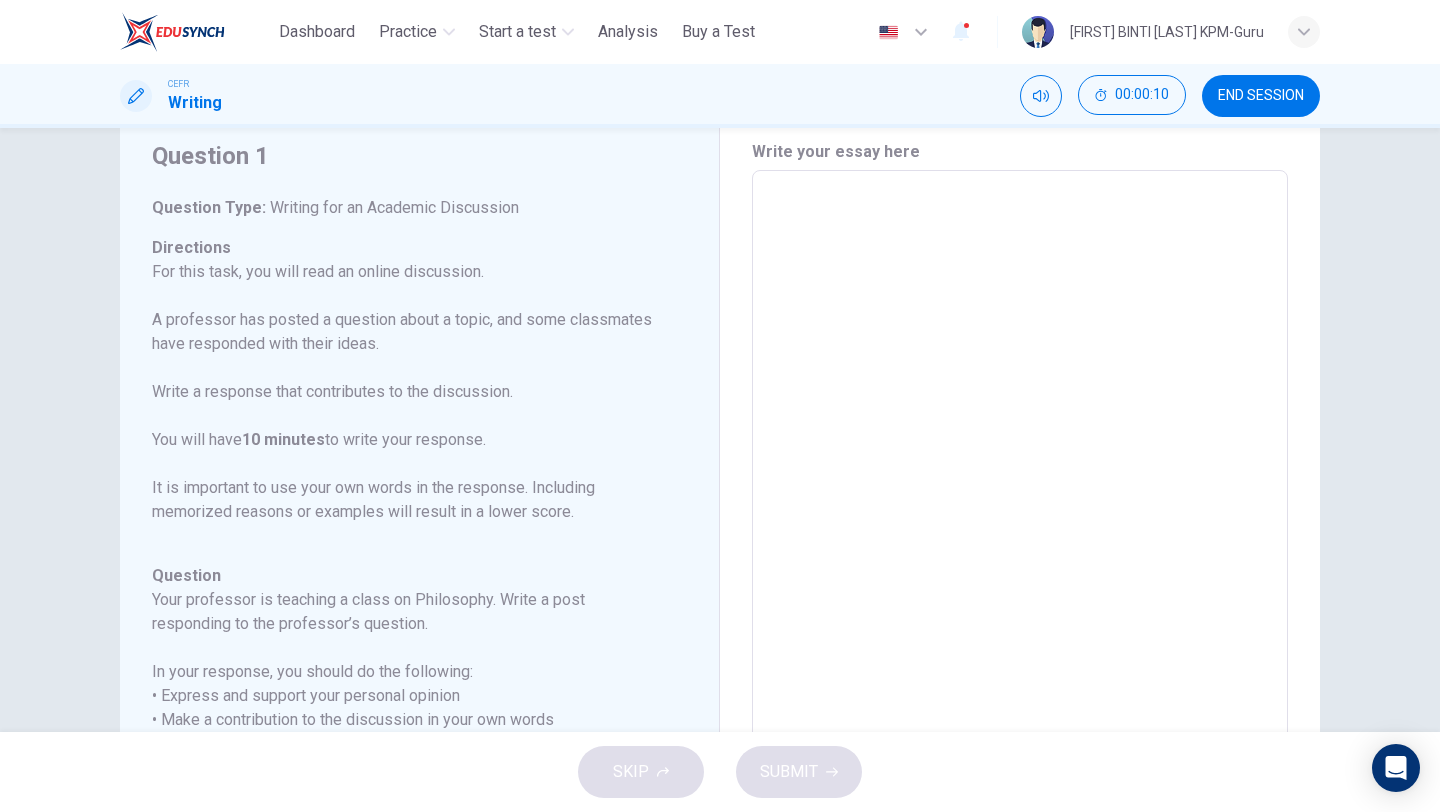 scroll, scrollTop: 45, scrollLeft: 0, axis: vertical 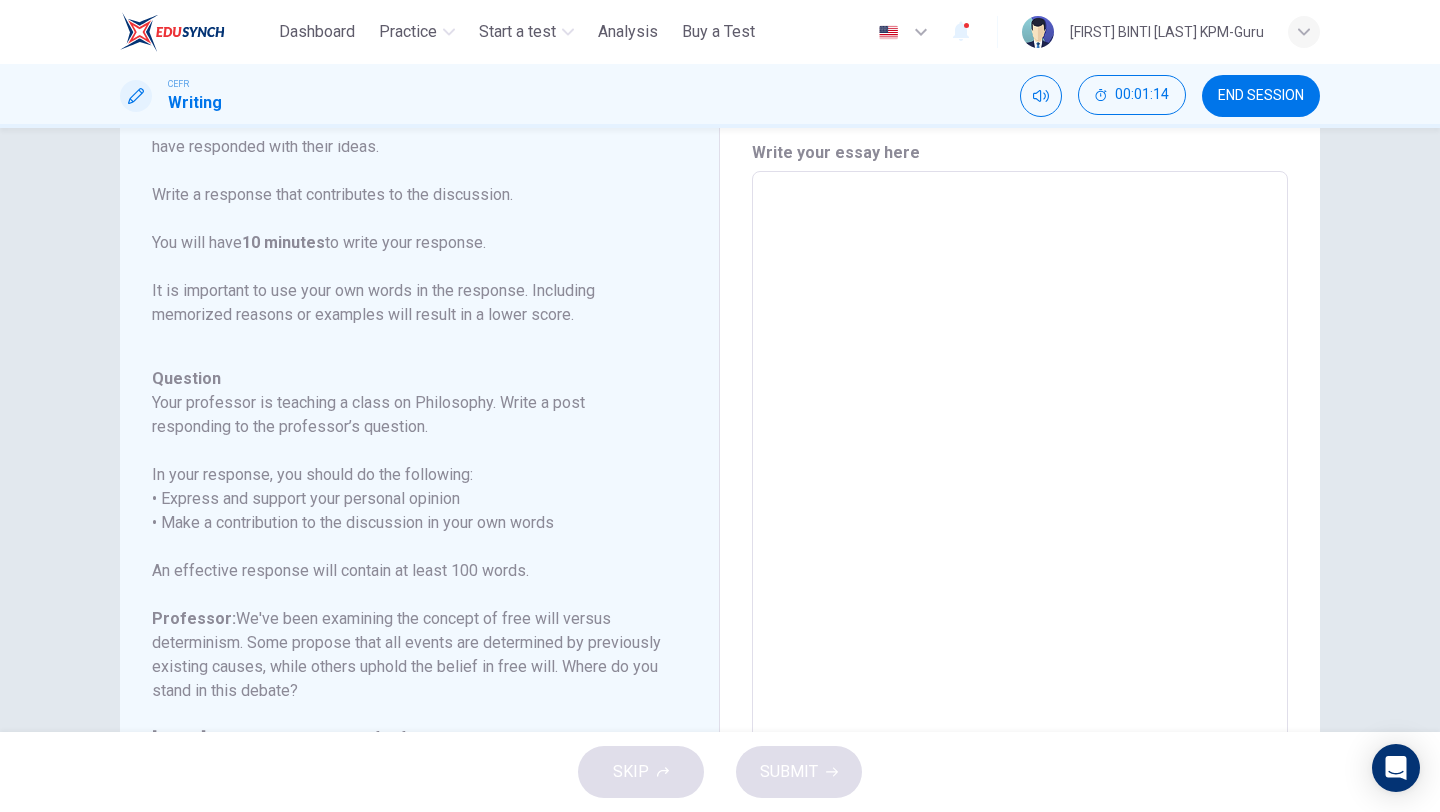 click at bounding box center (1020, 505) 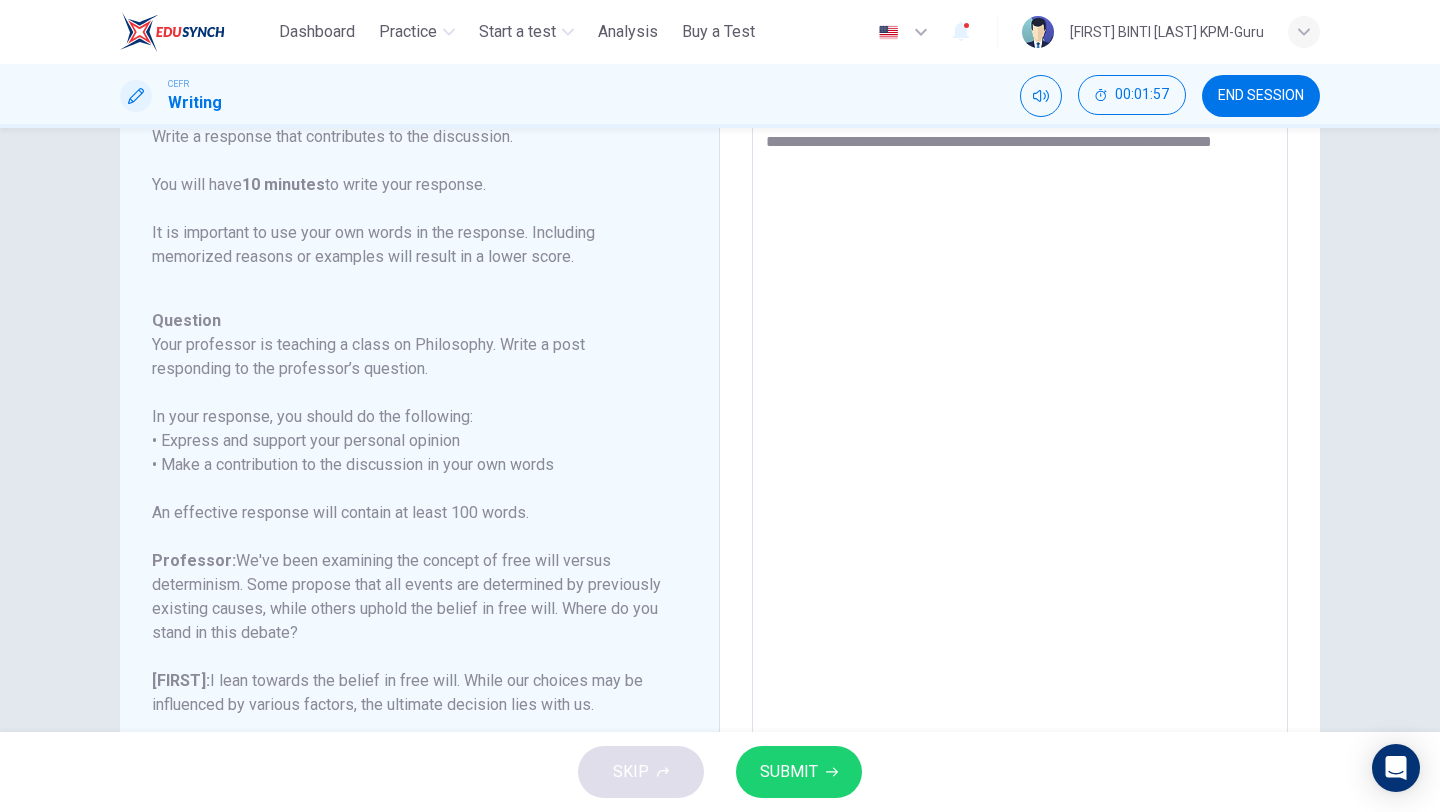 scroll, scrollTop: 143, scrollLeft: 0, axis: vertical 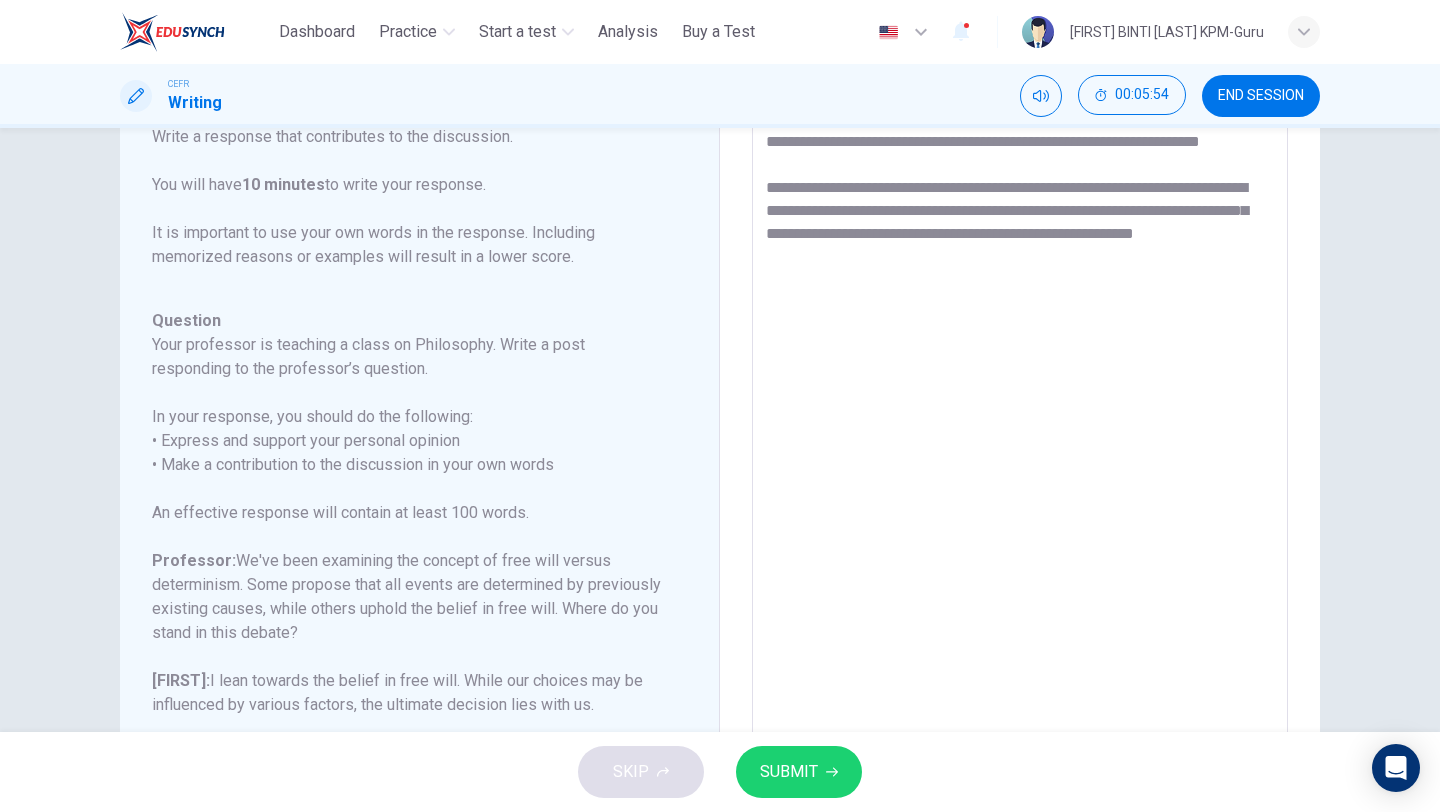 click on "**********" at bounding box center (1020, 447) 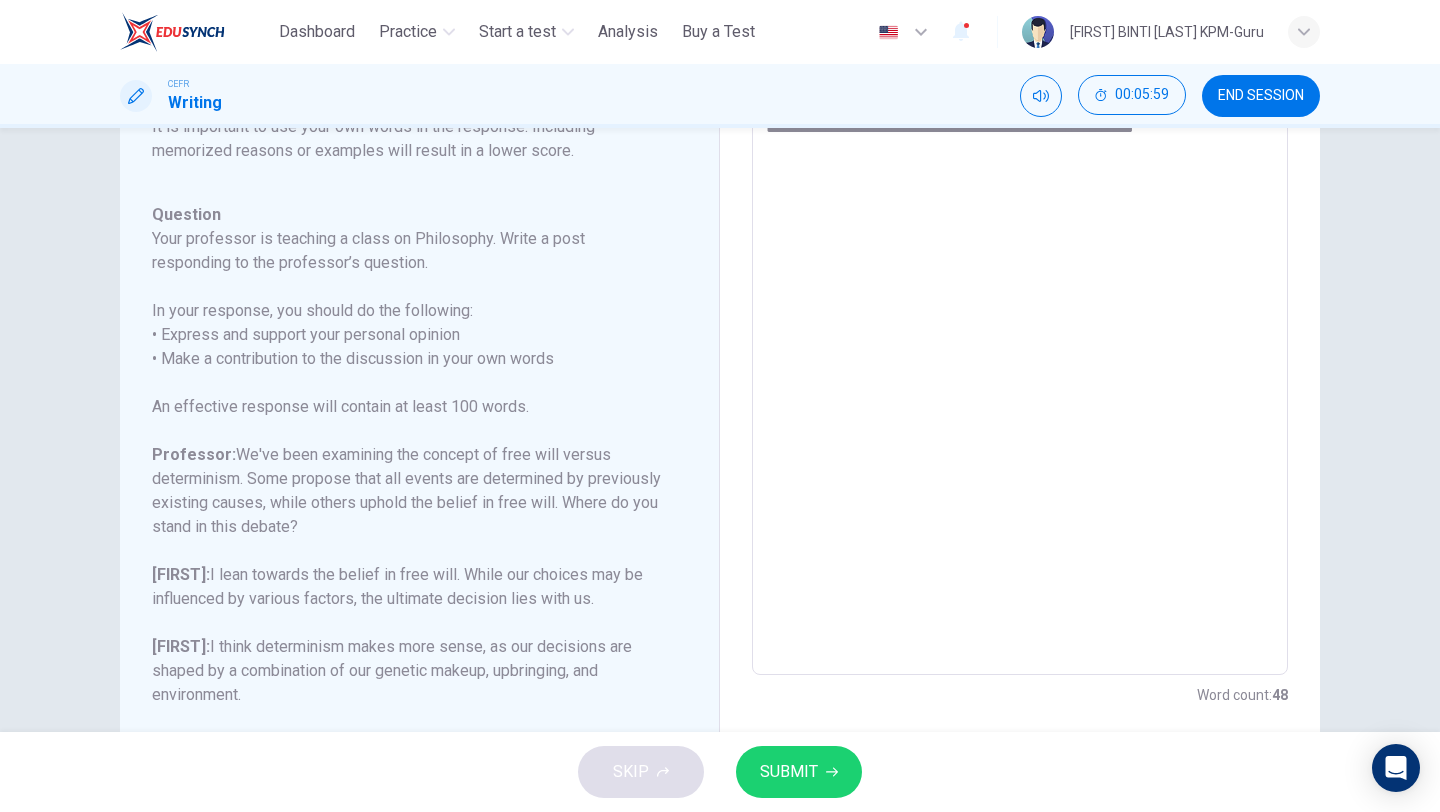 scroll, scrollTop: 236, scrollLeft: 0, axis: vertical 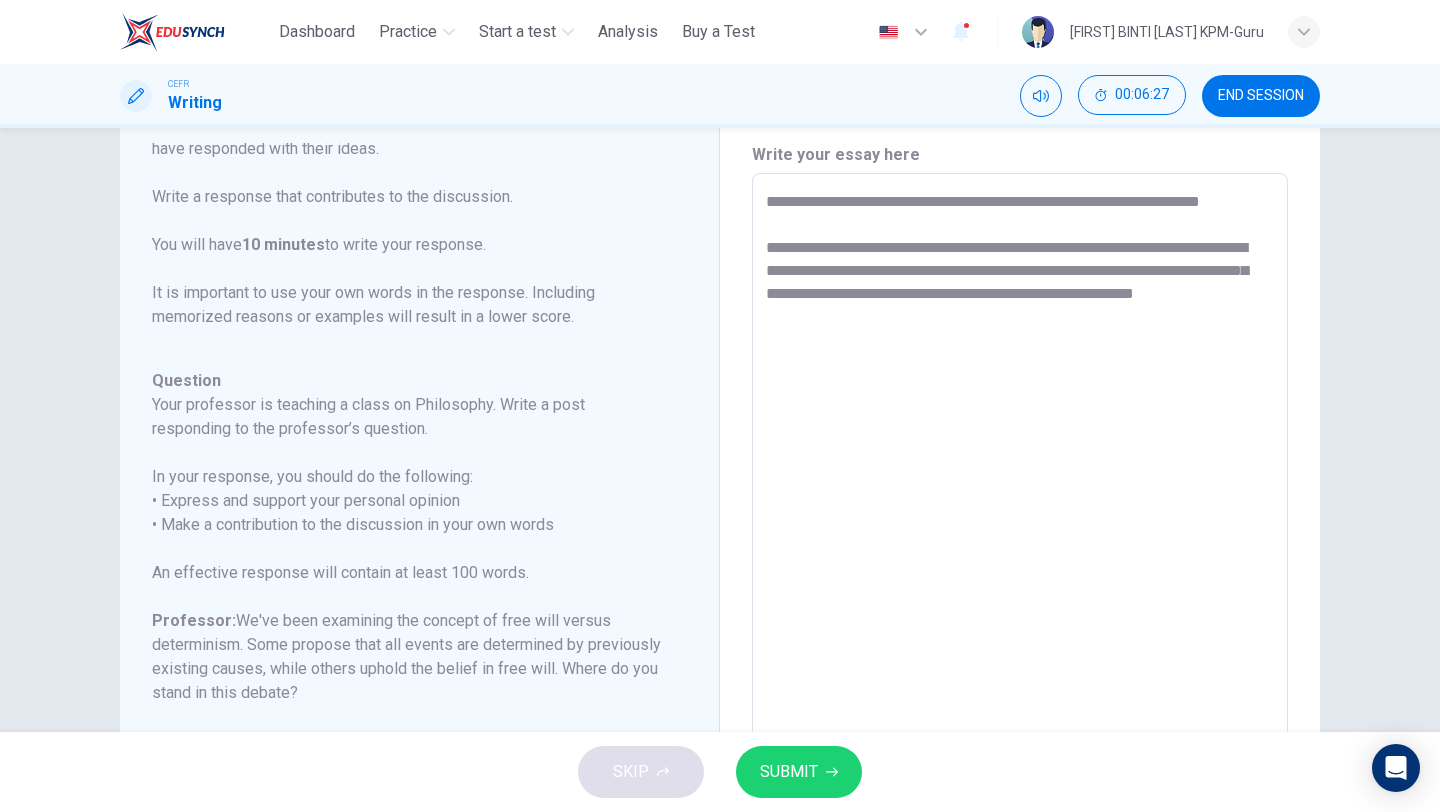 click on "**********" at bounding box center (1020, 507) 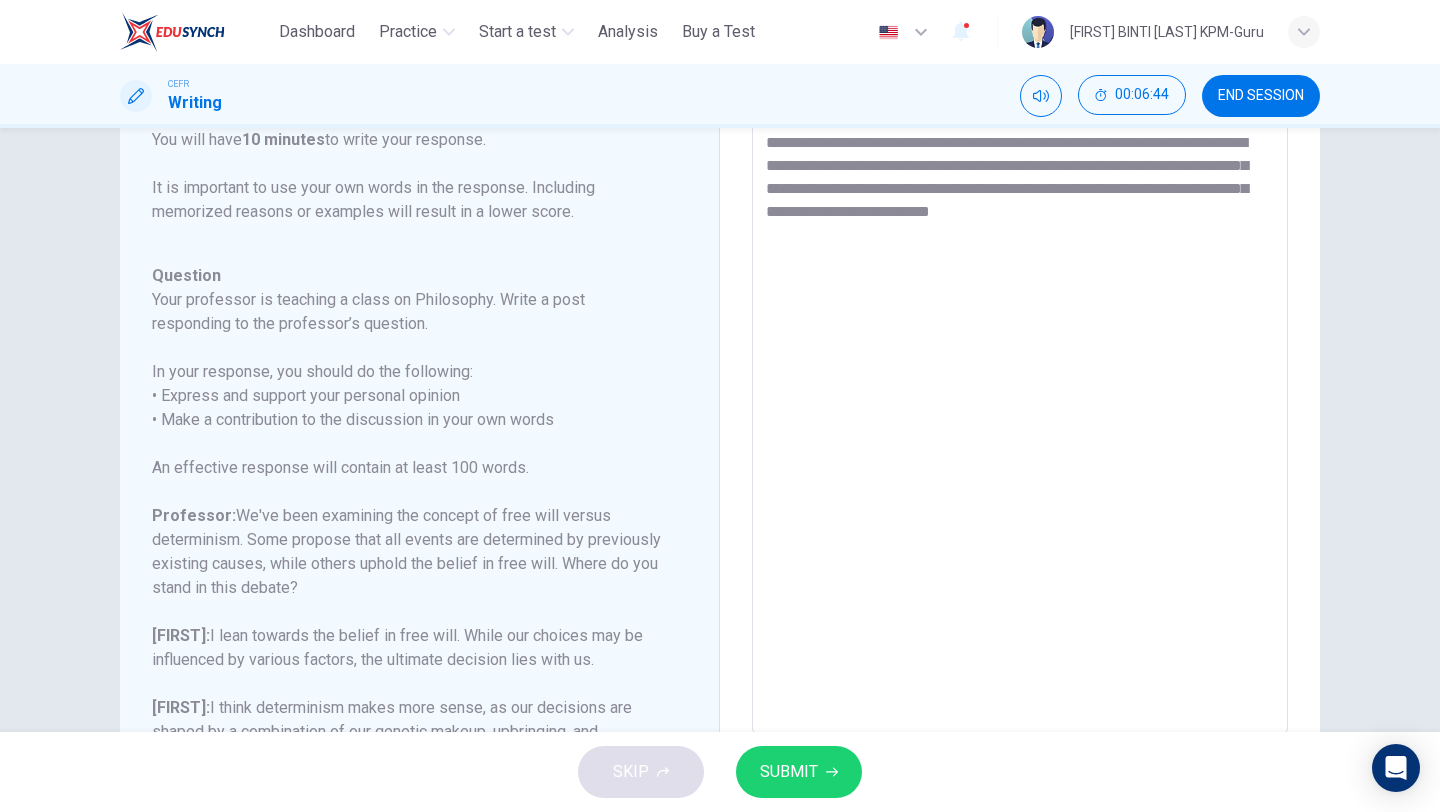 scroll, scrollTop: 115, scrollLeft: 0, axis: vertical 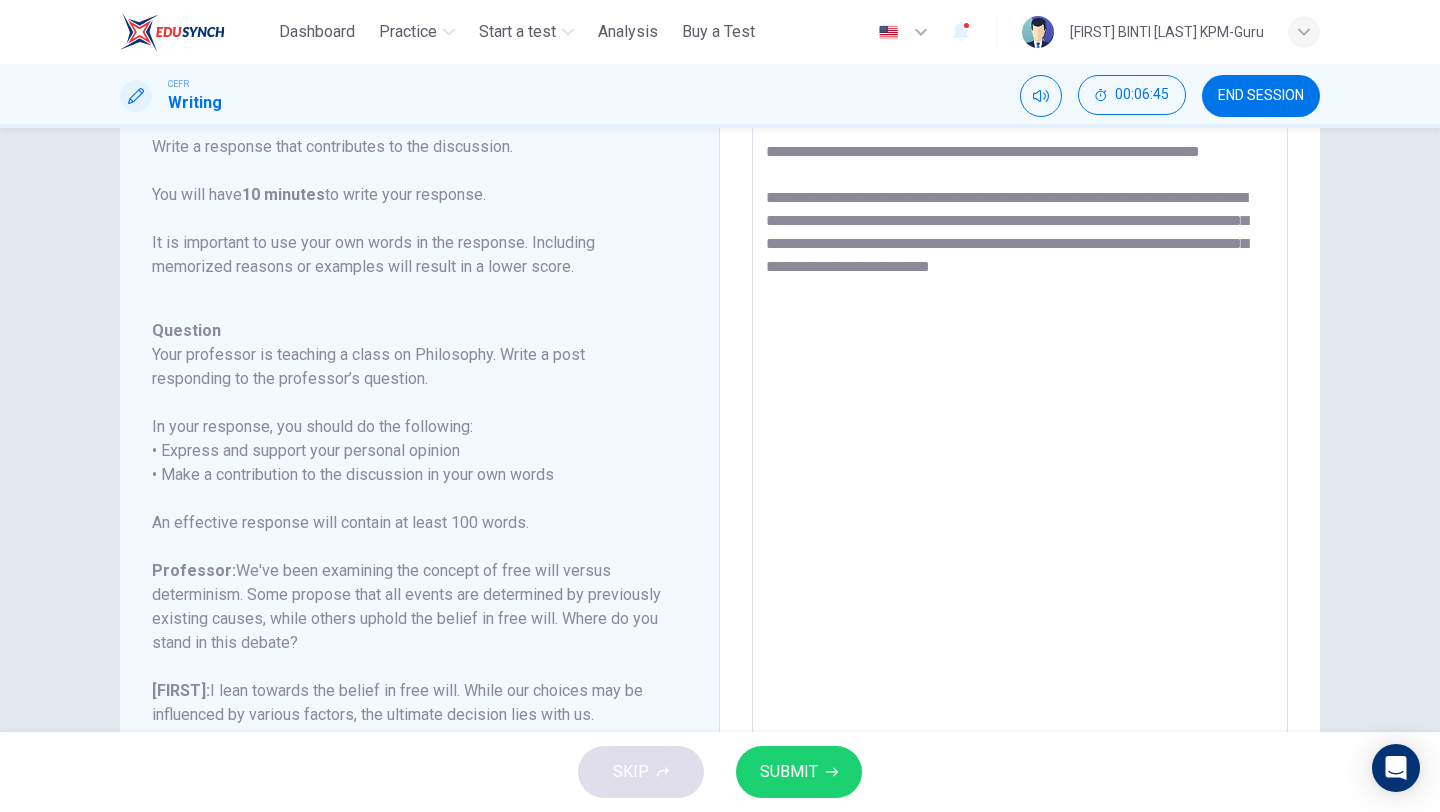 click on "**********" at bounding box center [1020, 457] 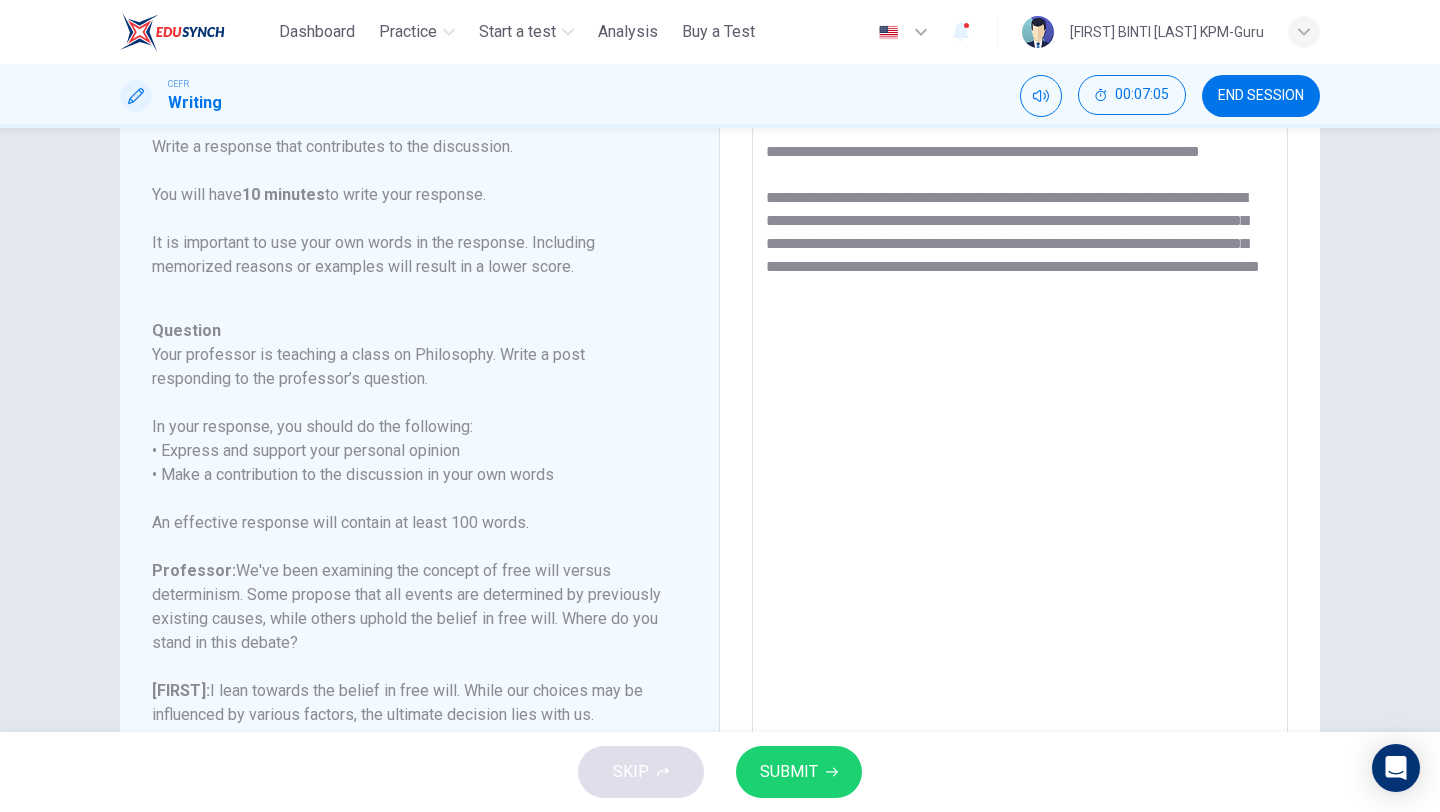 drag, startPoint x: 765, startPoint y: 312, endPoint x: 1110, endPoint y: 327, distance: 345.32593 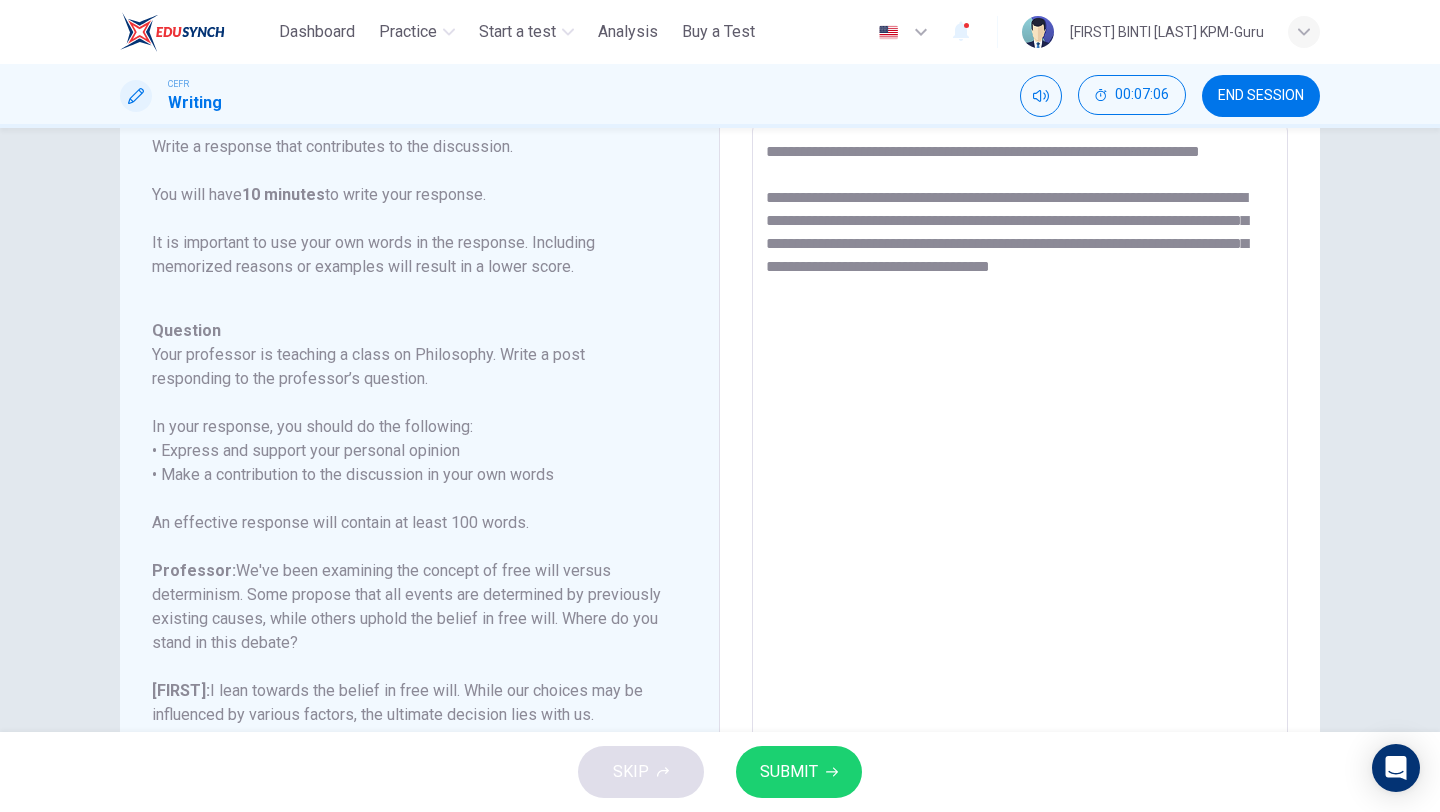 click on "**********" at bounding box center [1020, 457] 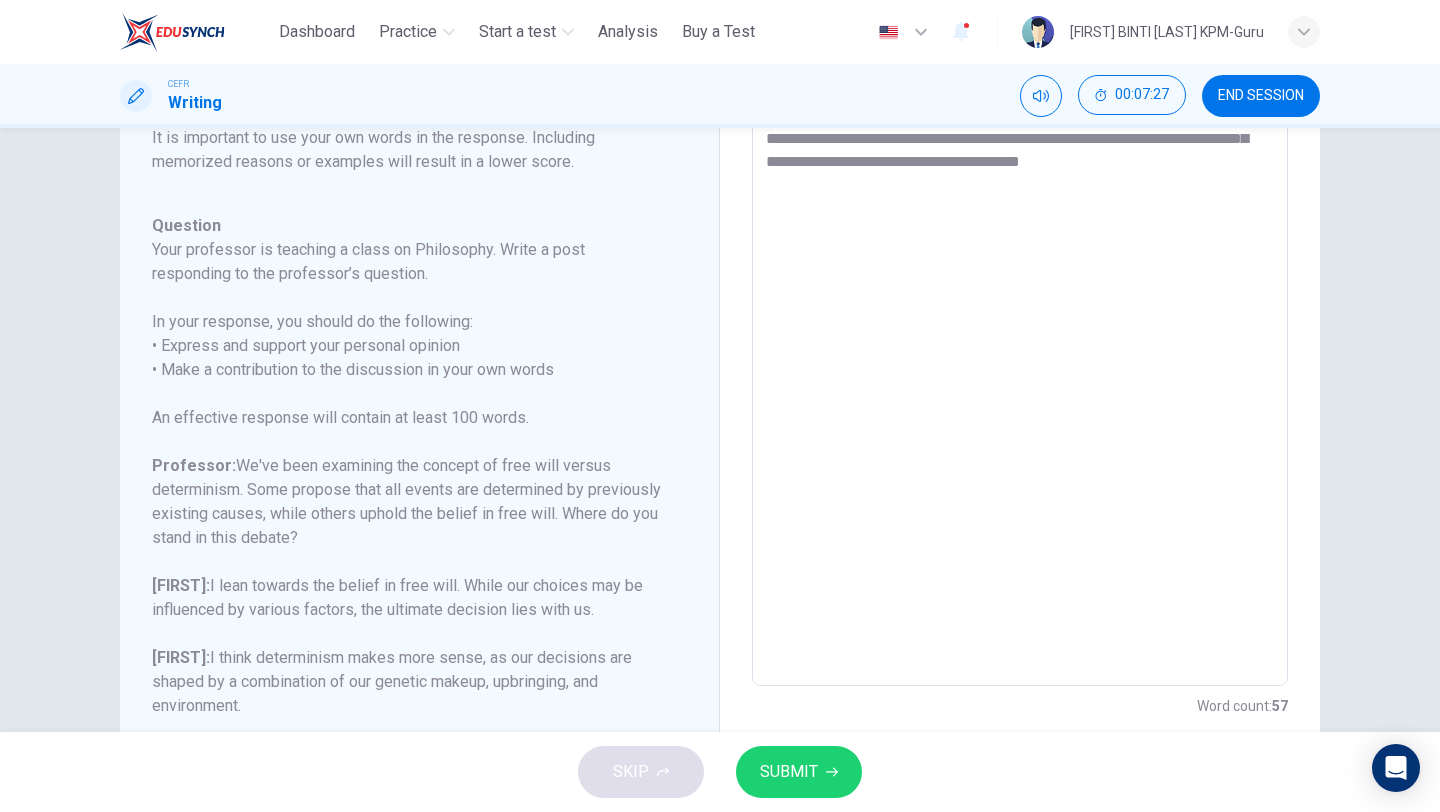 scroll, scrollTop: 197, scrollLeft: 0, axis: vertical 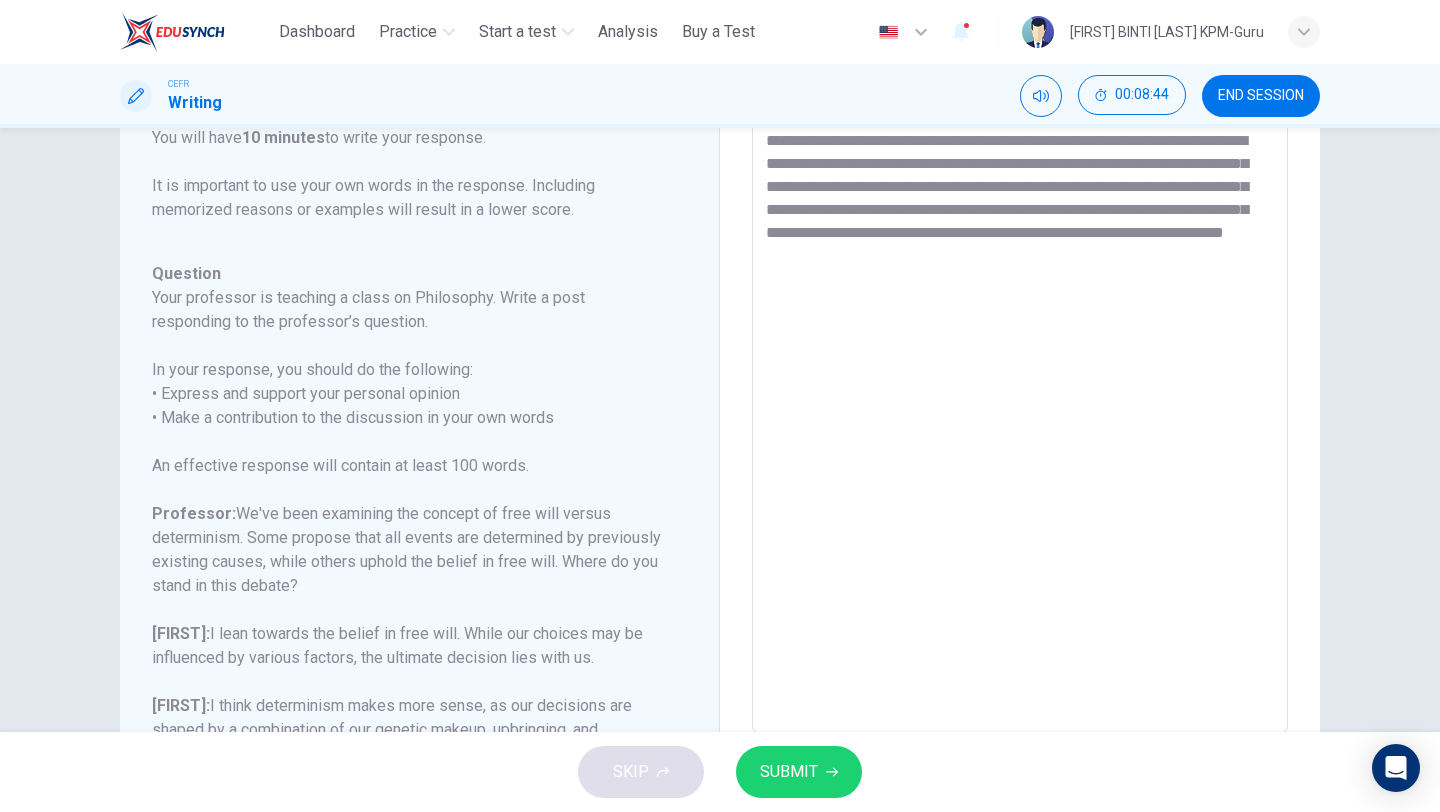 click on "**********" at bounding box center (1020, 400) 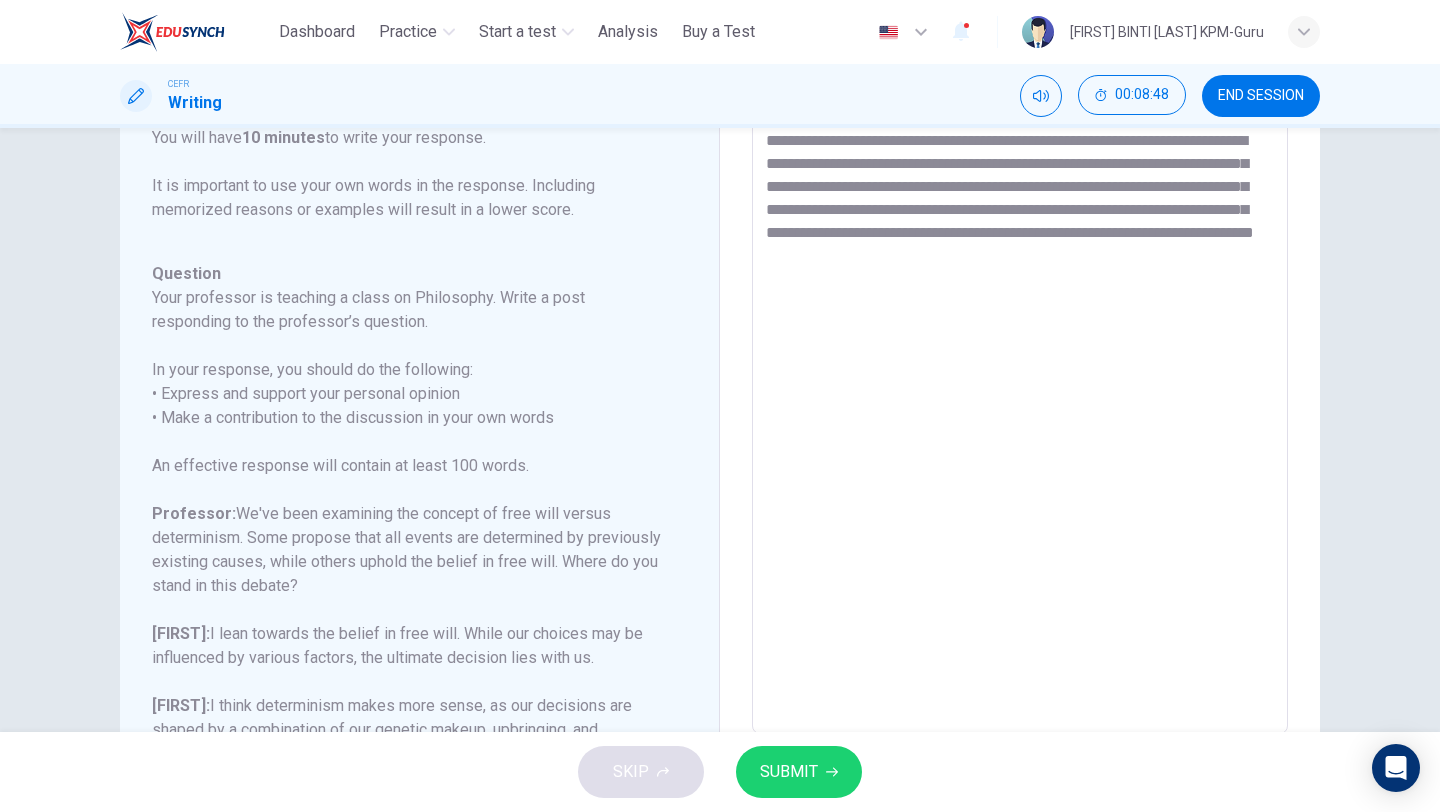 drag, startPoint x: 992, startPoint y: 230, endPoint x: 938, endPoint y: 229, distance: 54.00926 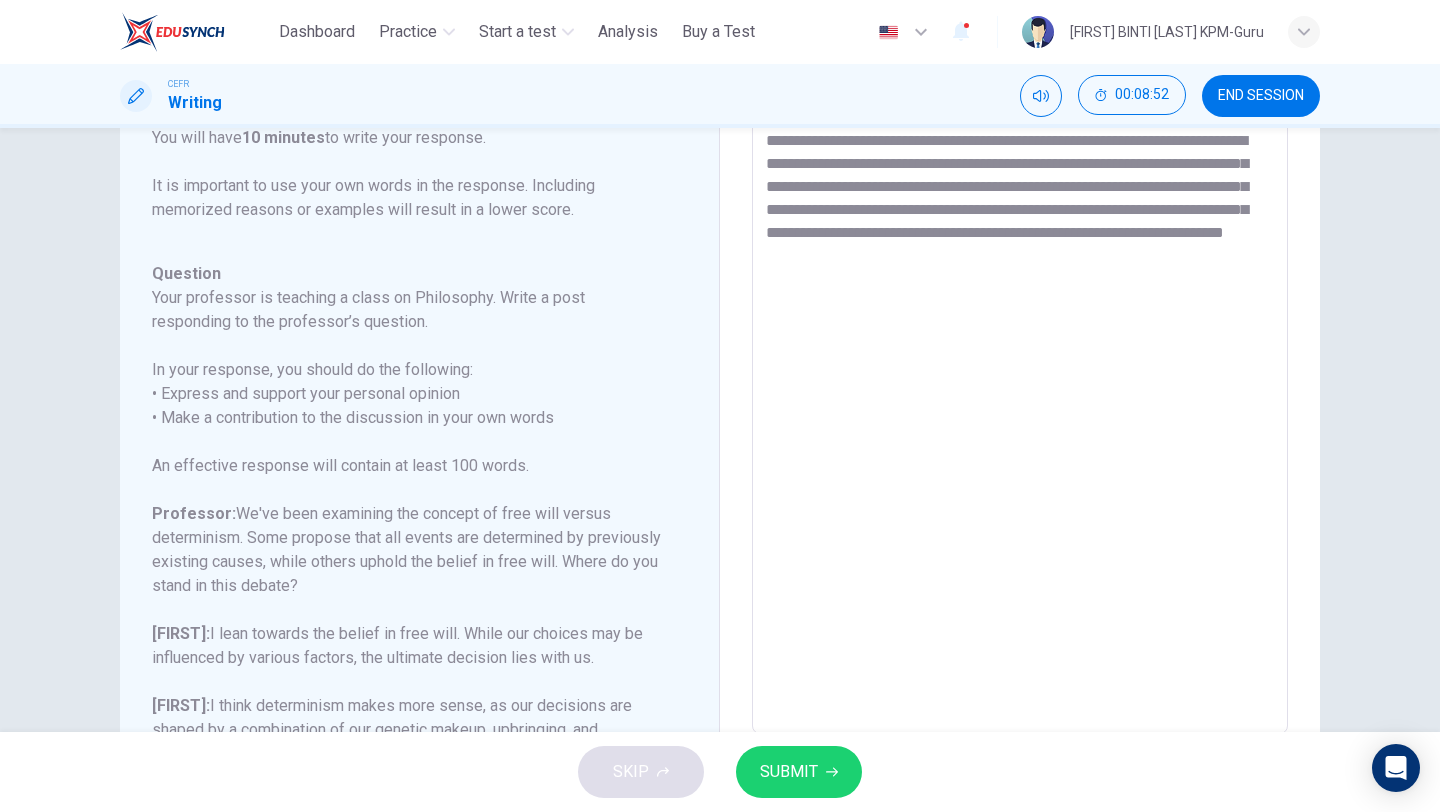 click on "**********" at bounding box center (1020, 400) 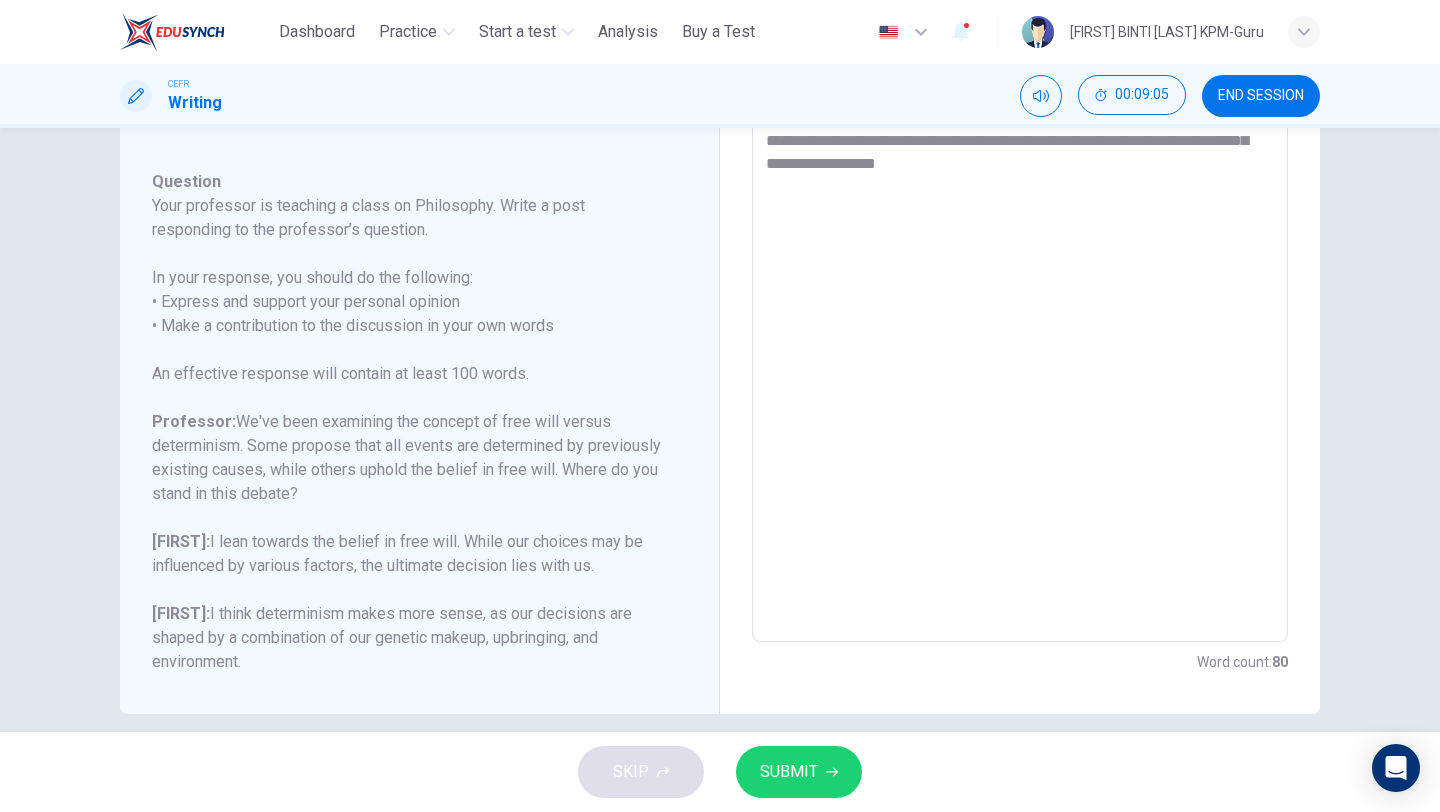 scroll, scrollTop: 269, scrollLeft: 0, axis: vertical 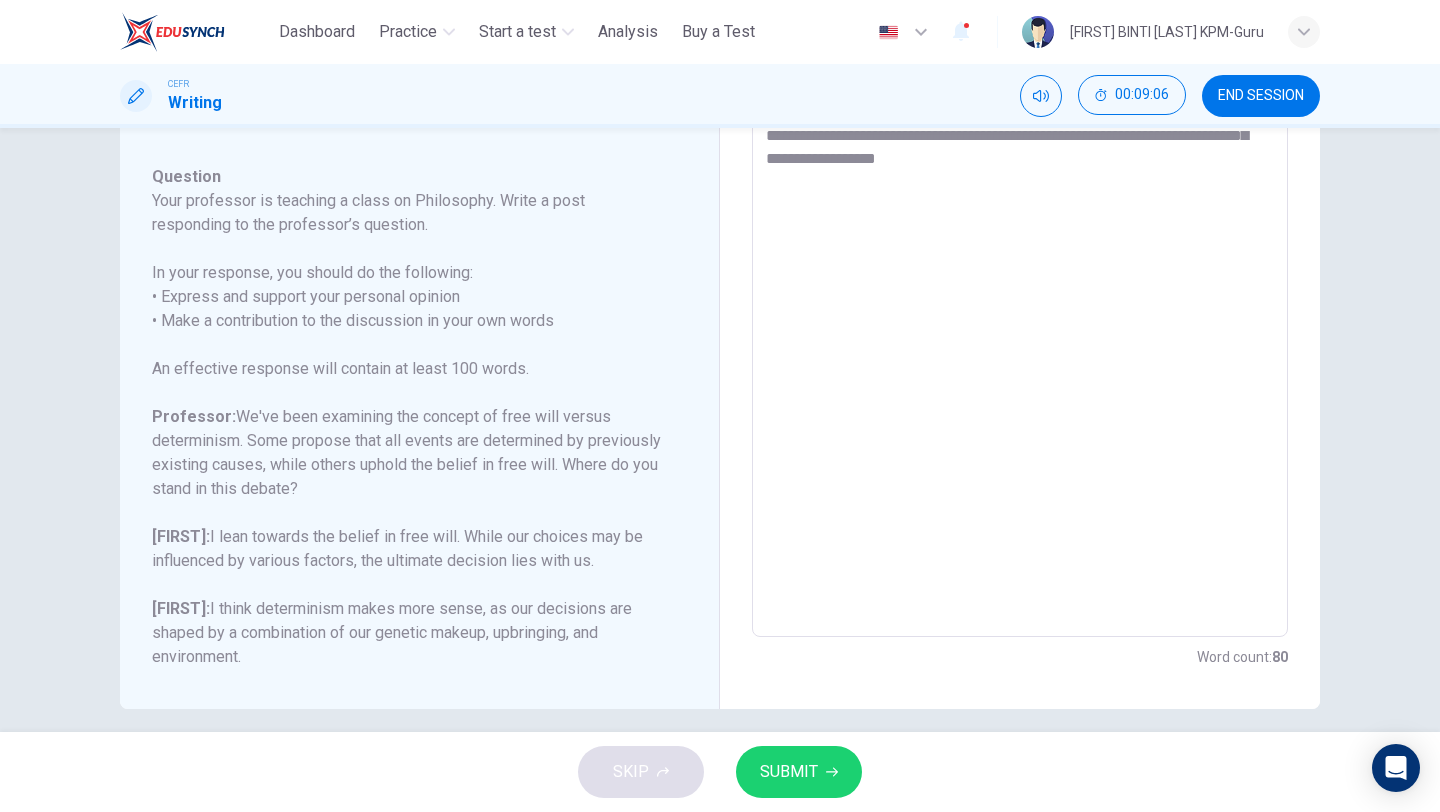 click on "**********" at bounding box center (1020, 303) 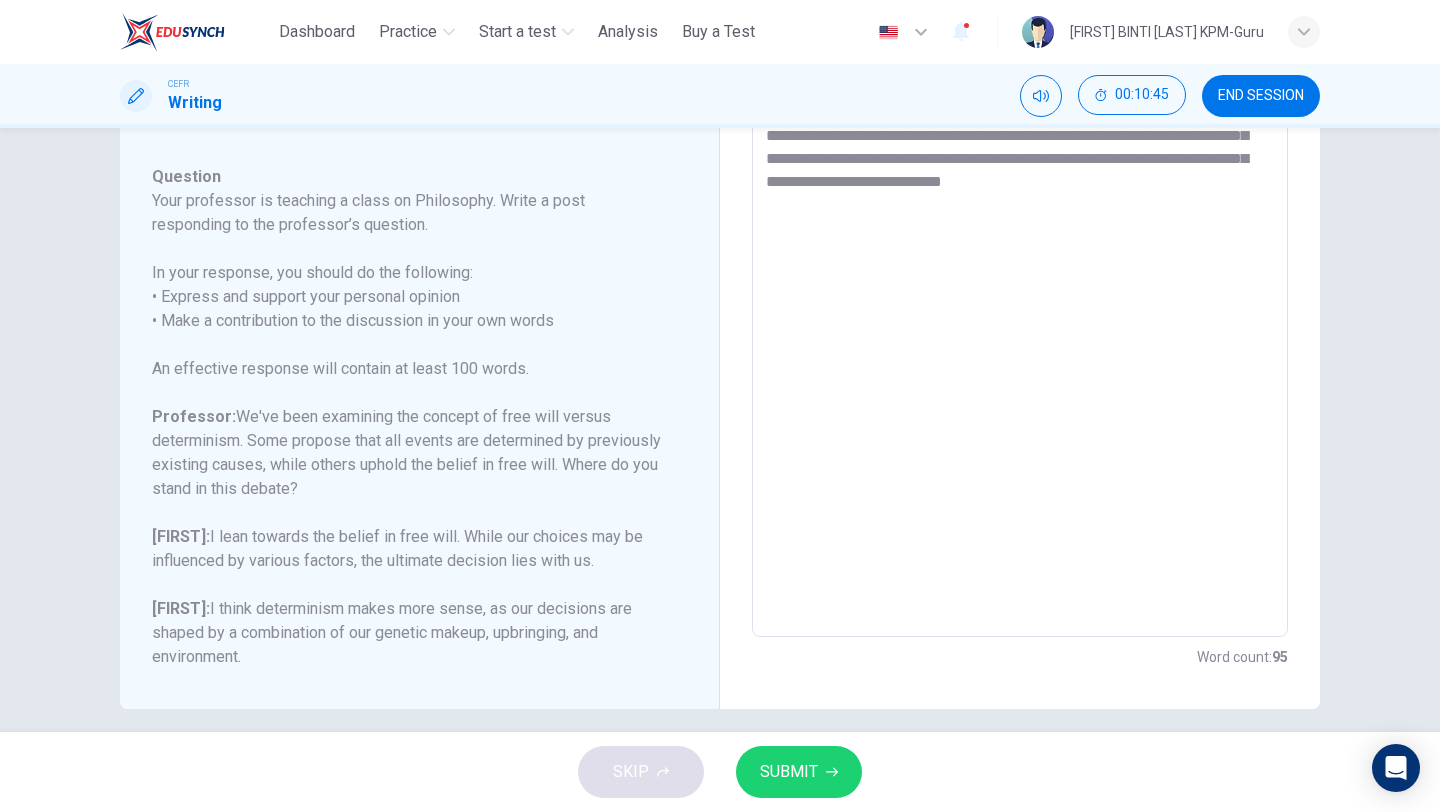 click on "**********" at bounding box center [1020, 303] 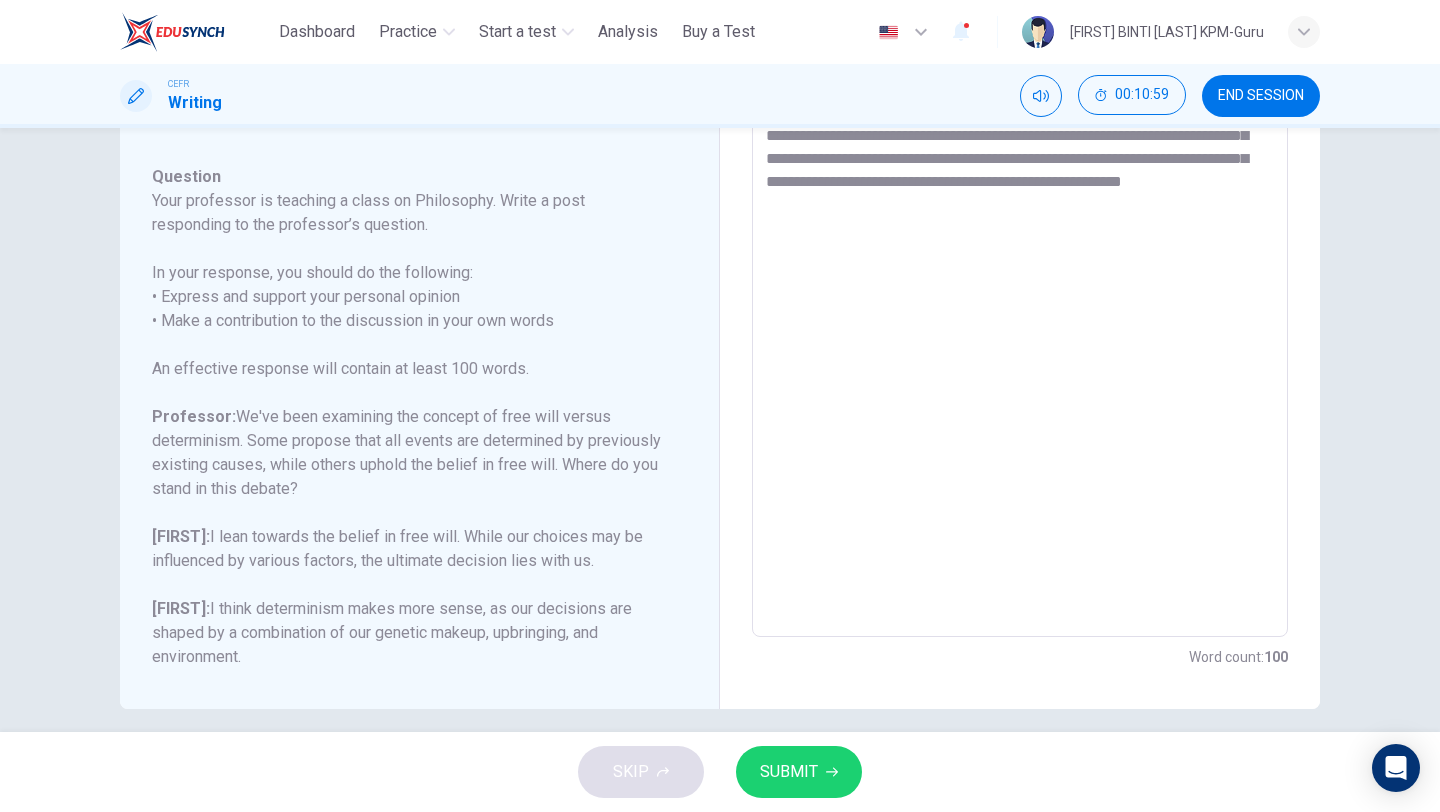 click on "**********" at bounding box center [1020, 303] 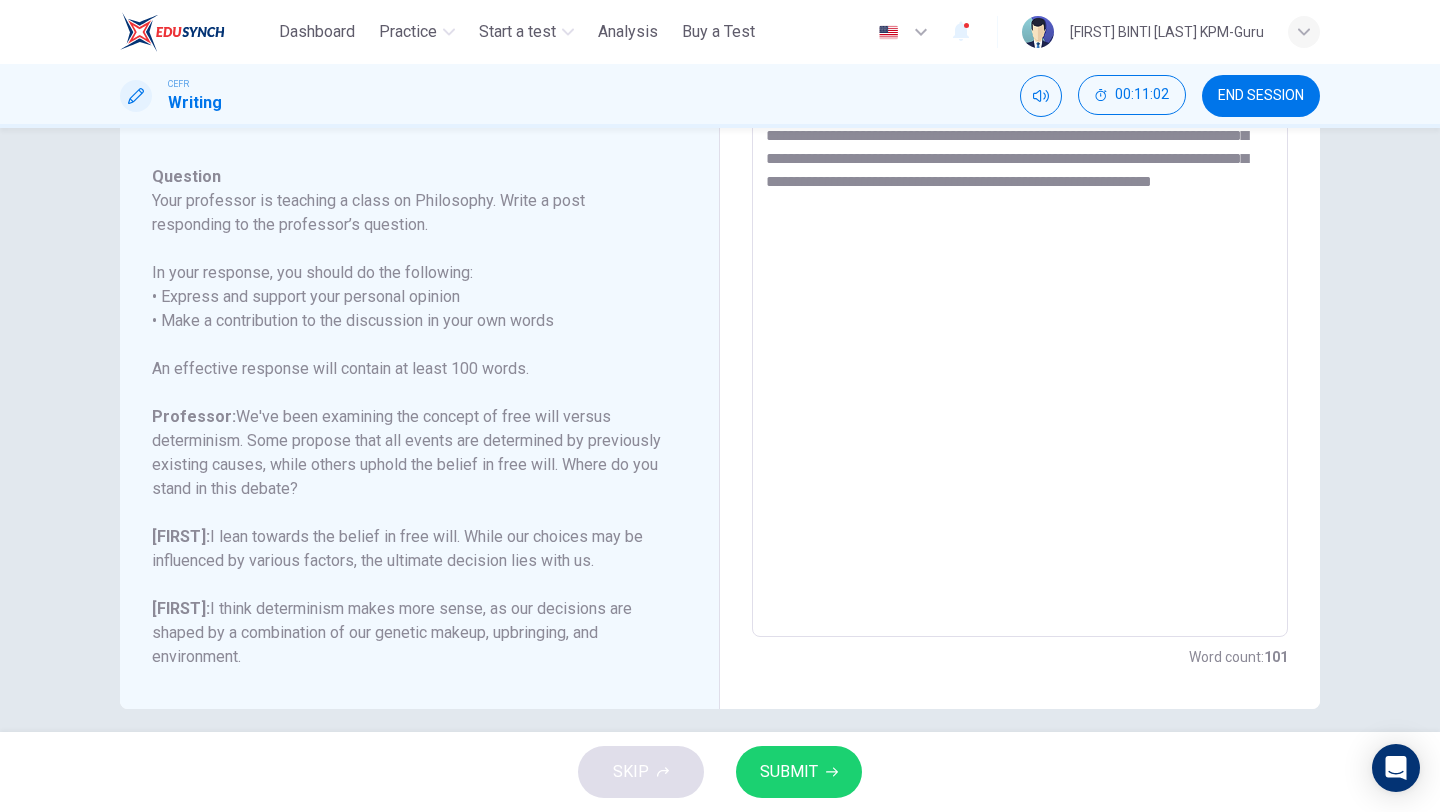 click on "**********" at bounding box center (1020, 303) 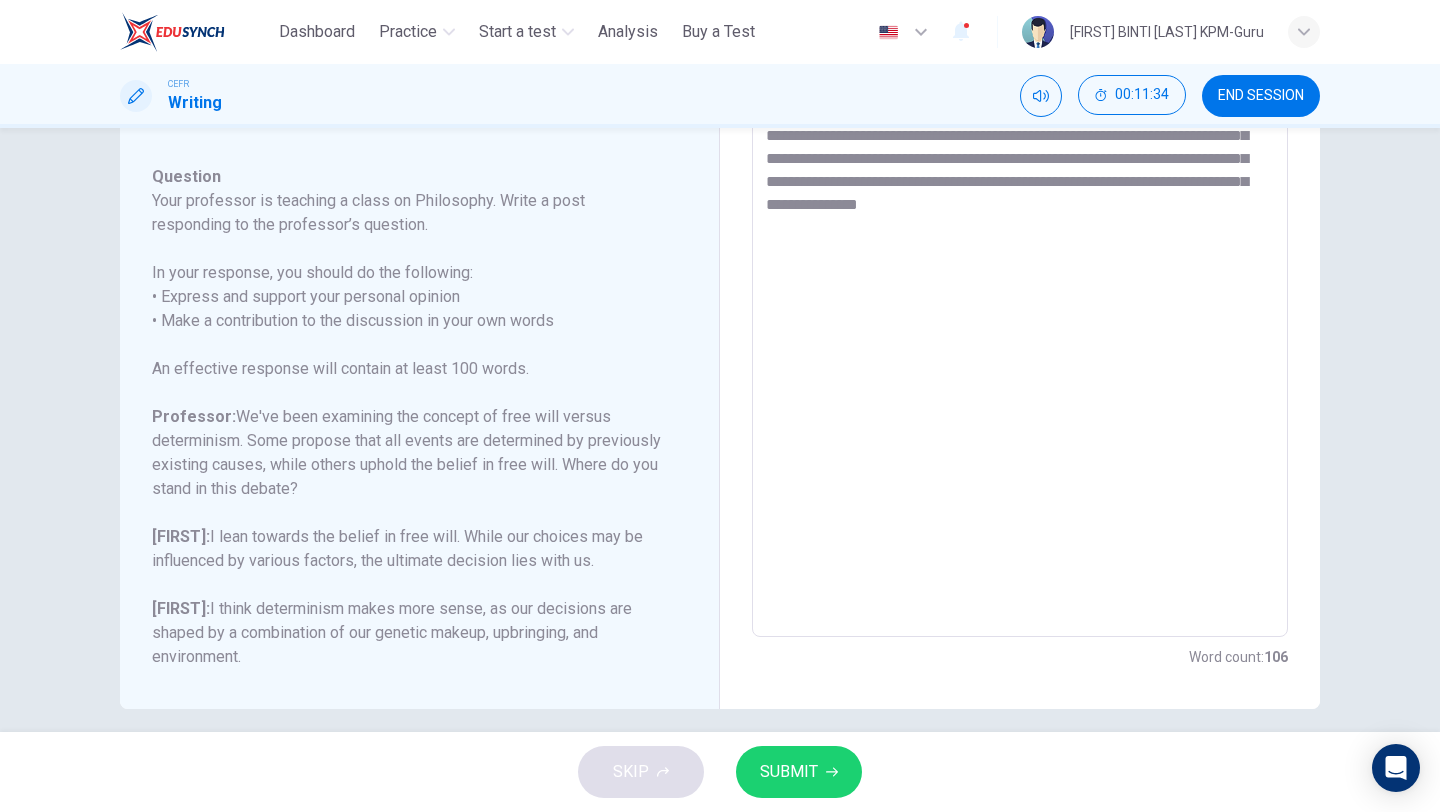 type on "**********" 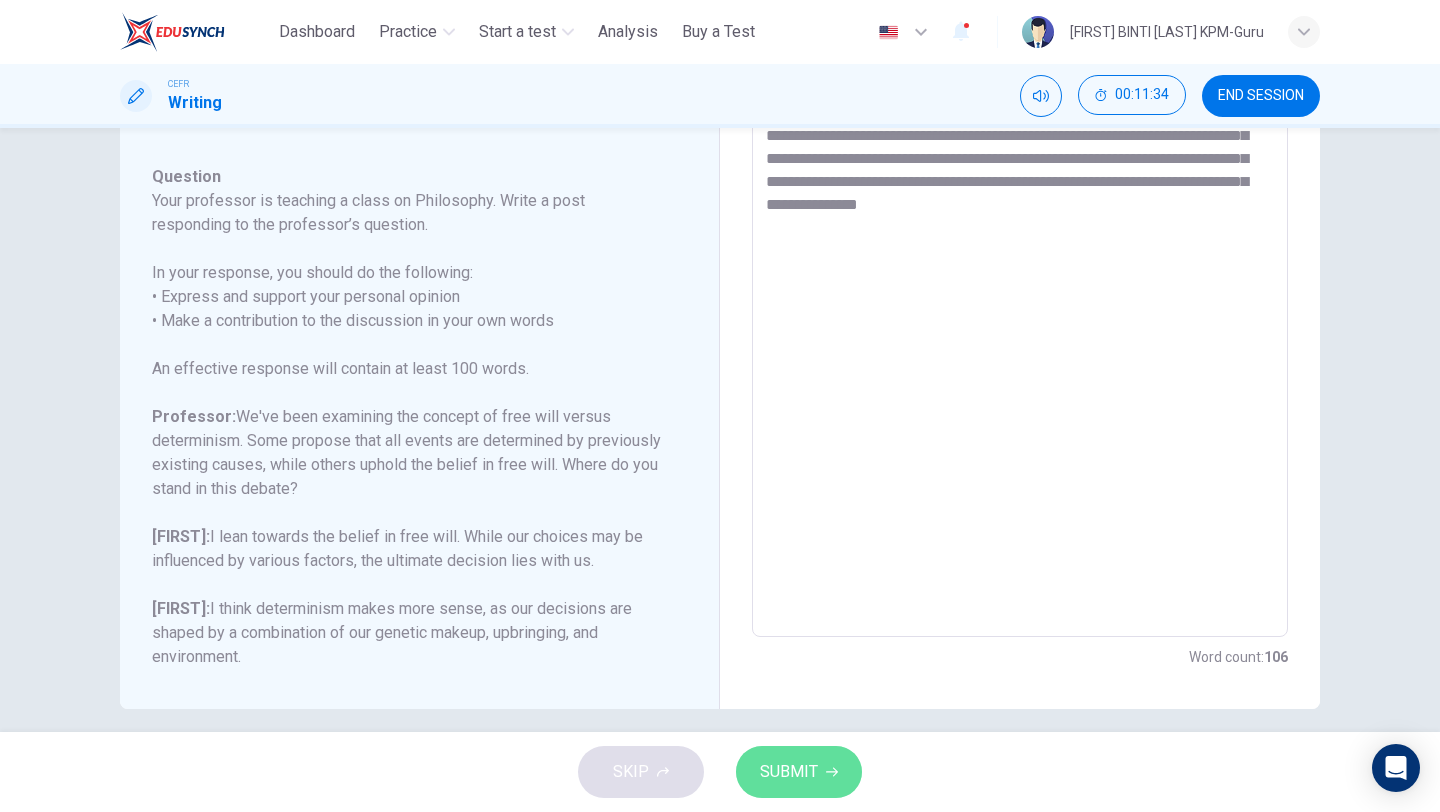 click at bounding box center (832, 772) 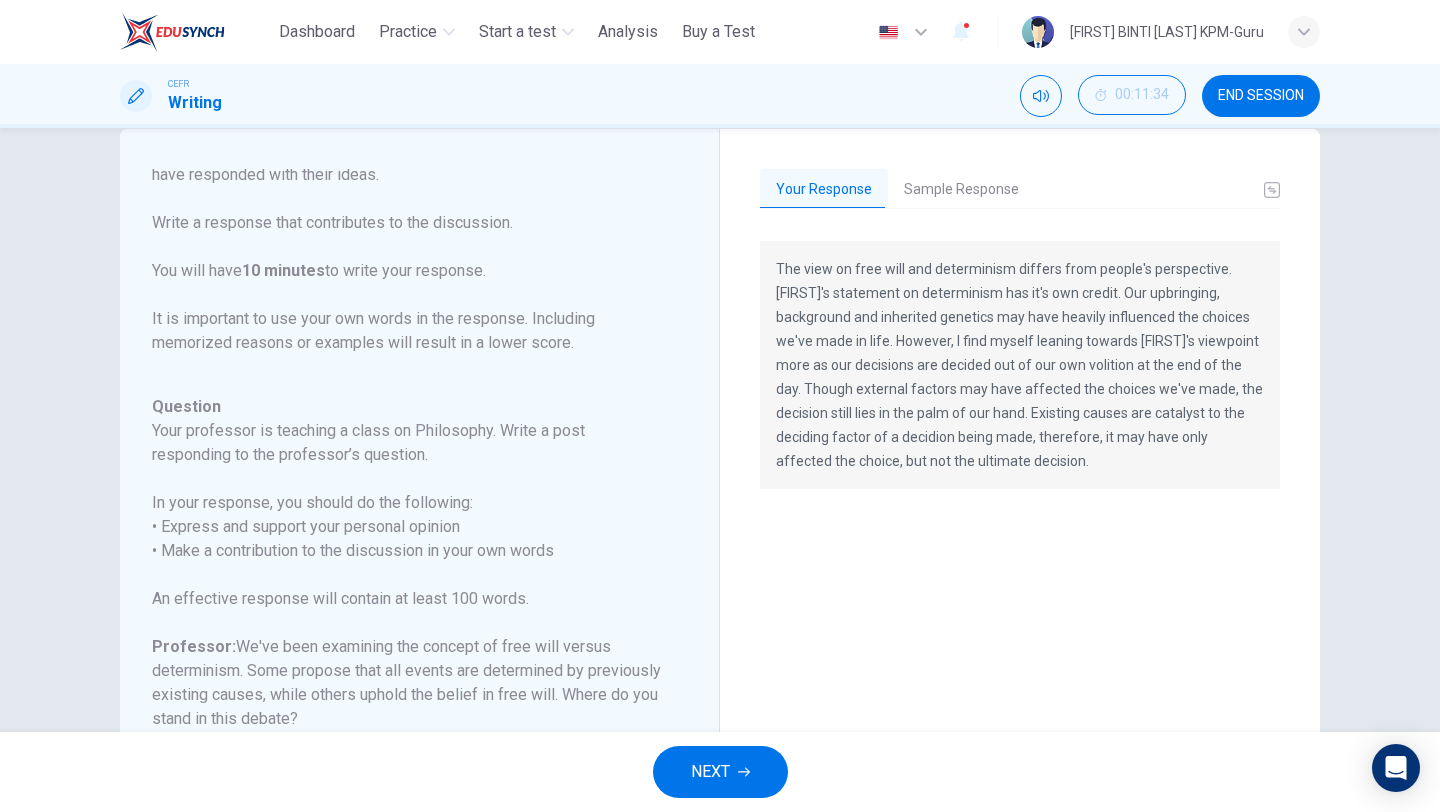 scroll, scrollTop: 0, scrollLeft: 0, axis: both 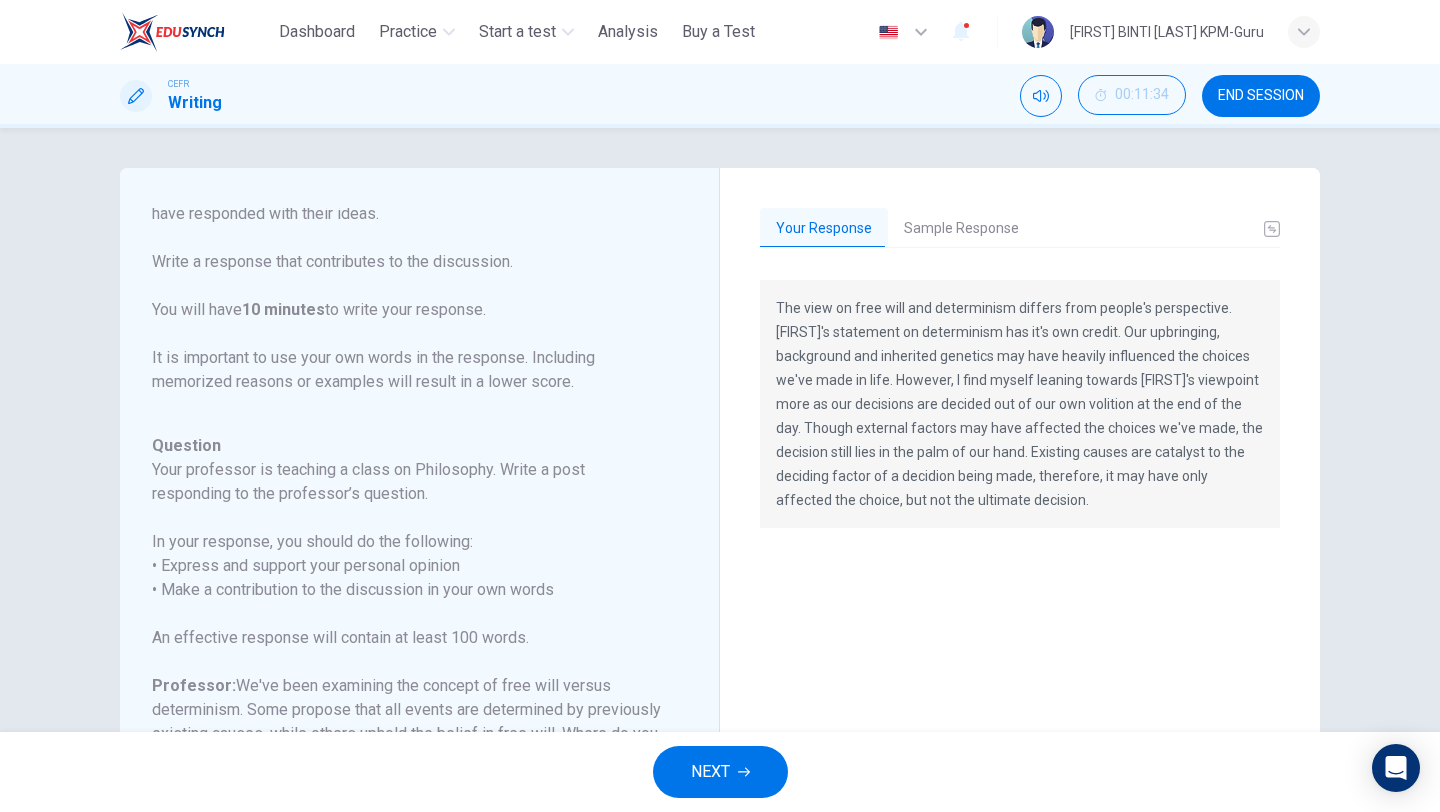 click on "Sample Response" at bounding box center [961, 229] 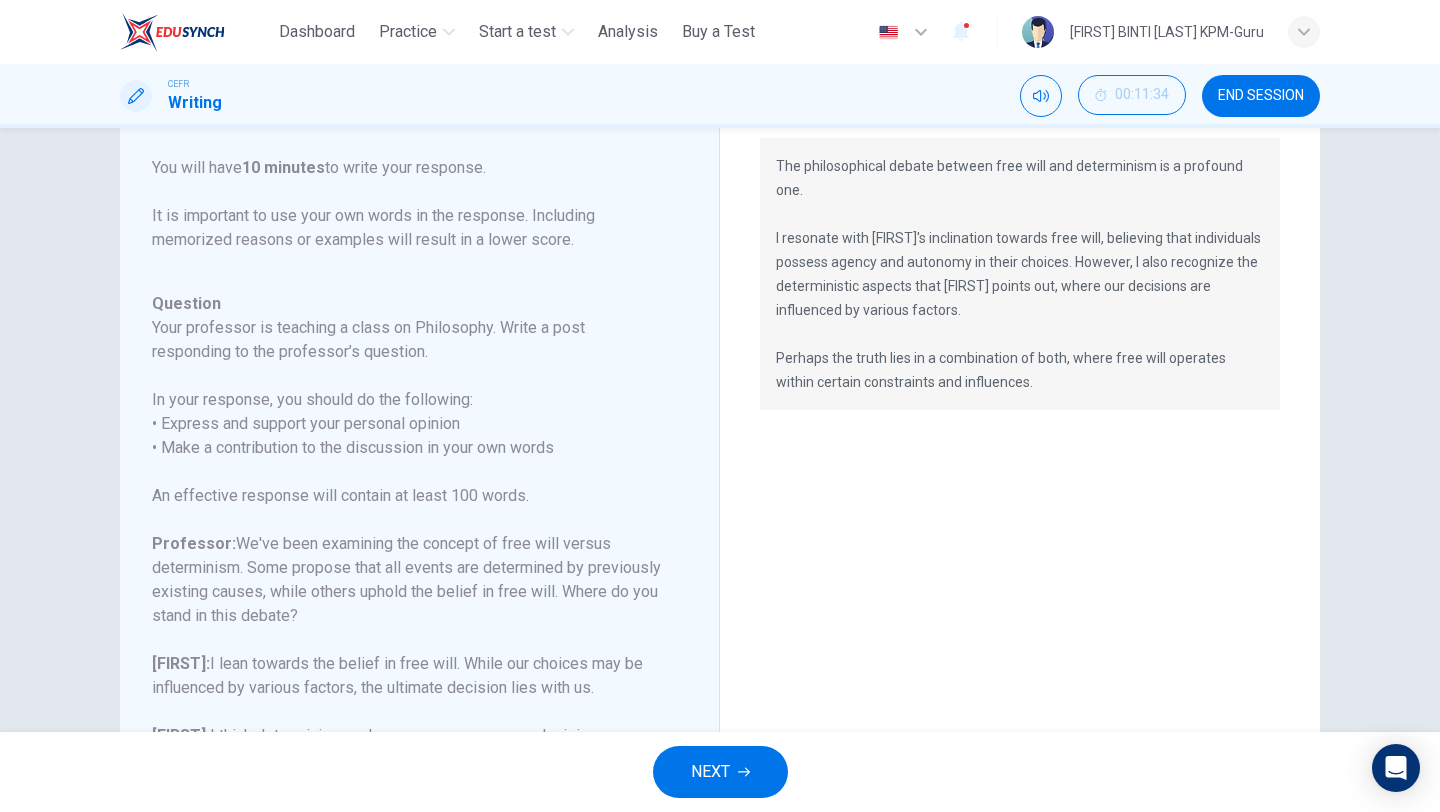 scroll, scrollTop: 141, scrollLeft: 0, axis: vertical 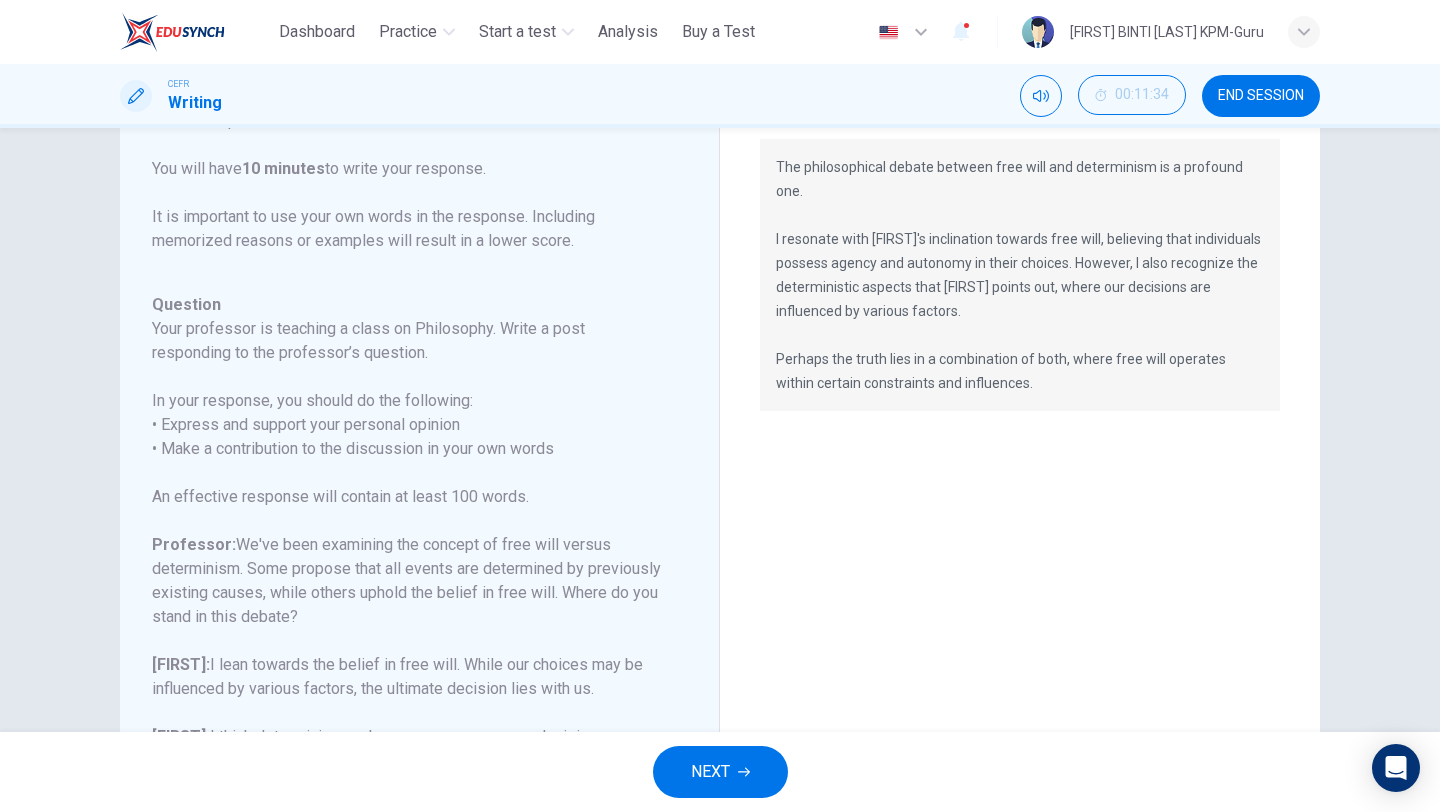 type 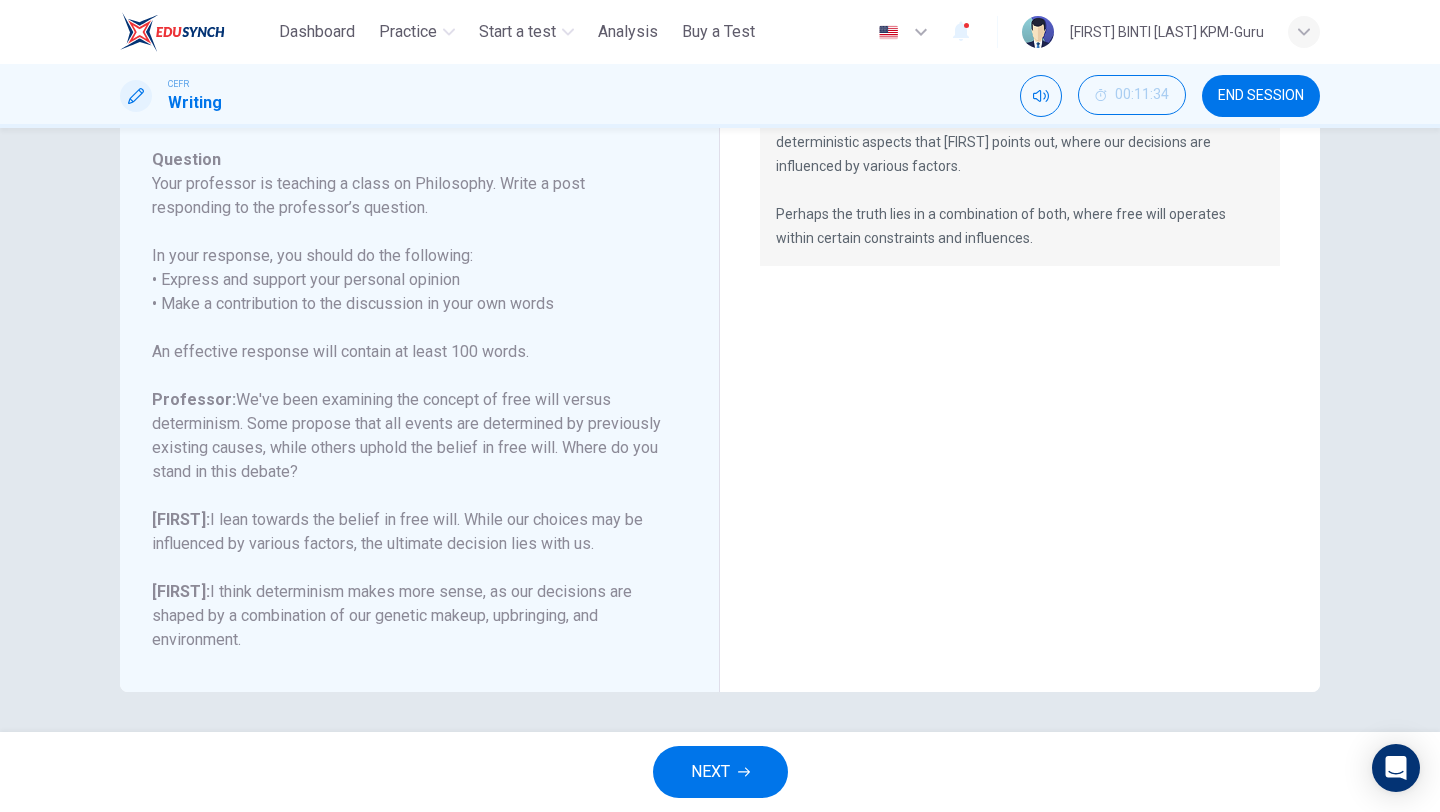 click on "END SESSION" at bounding box center (1261, 96) 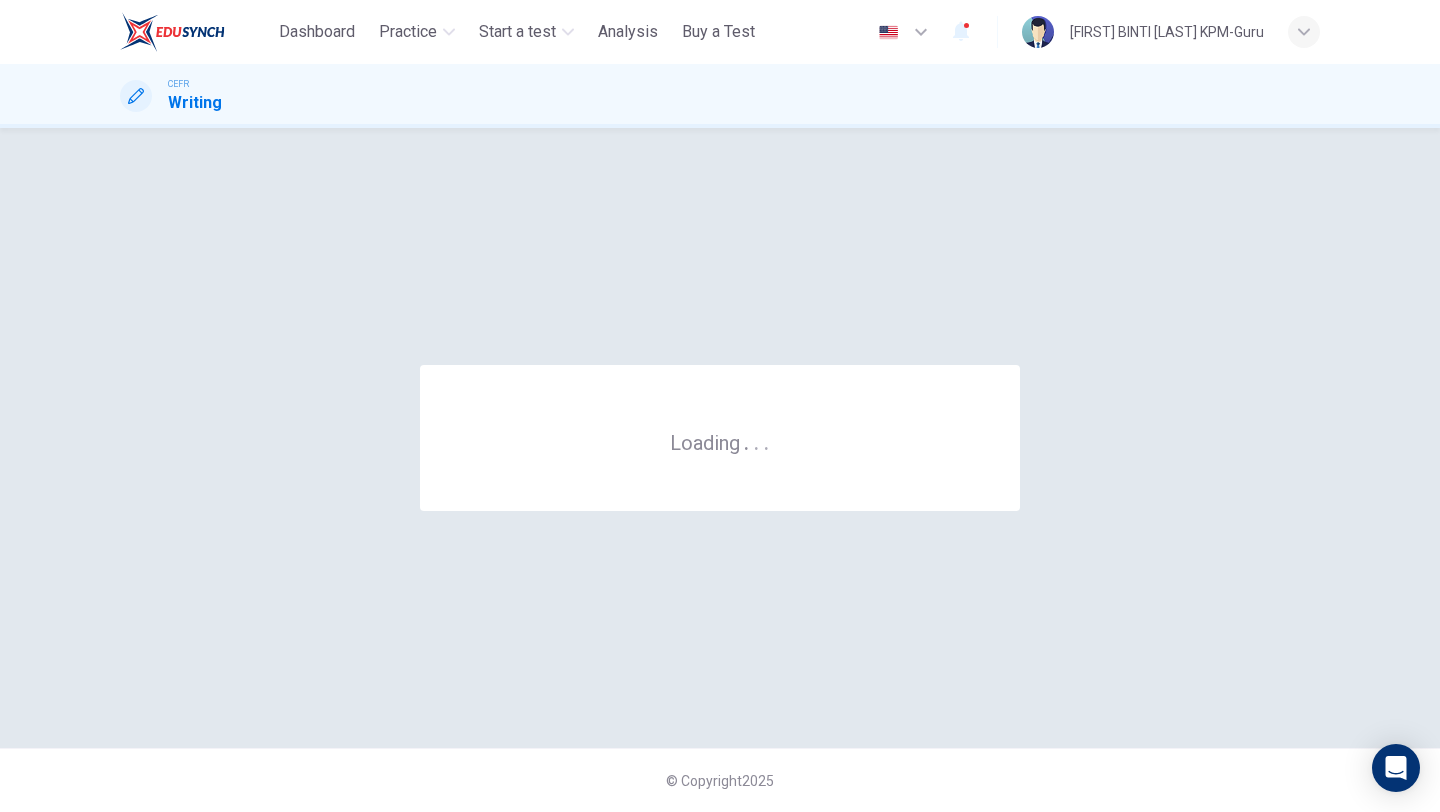 scroll, scrollTop: 0, scrollLeft: 0, axis: both 